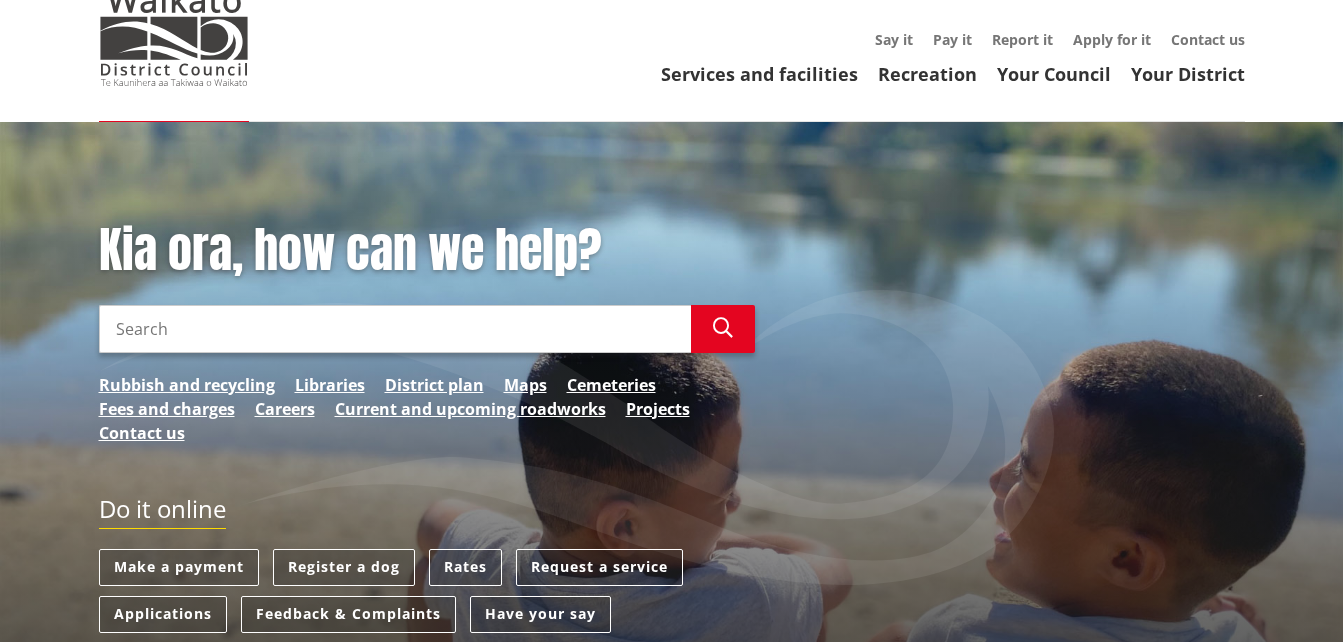 scroll, scrollTop: 100, scrollLeft: 0, axis: vertical 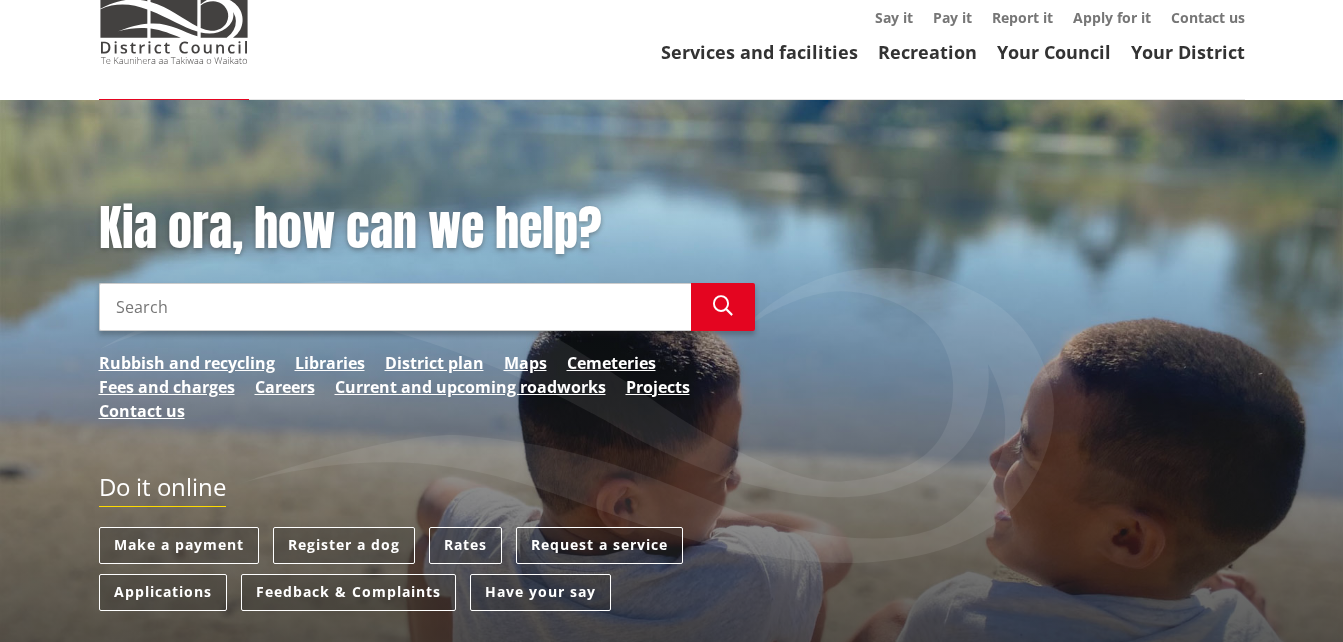 click on "Search" at bounding box center (395, 307) 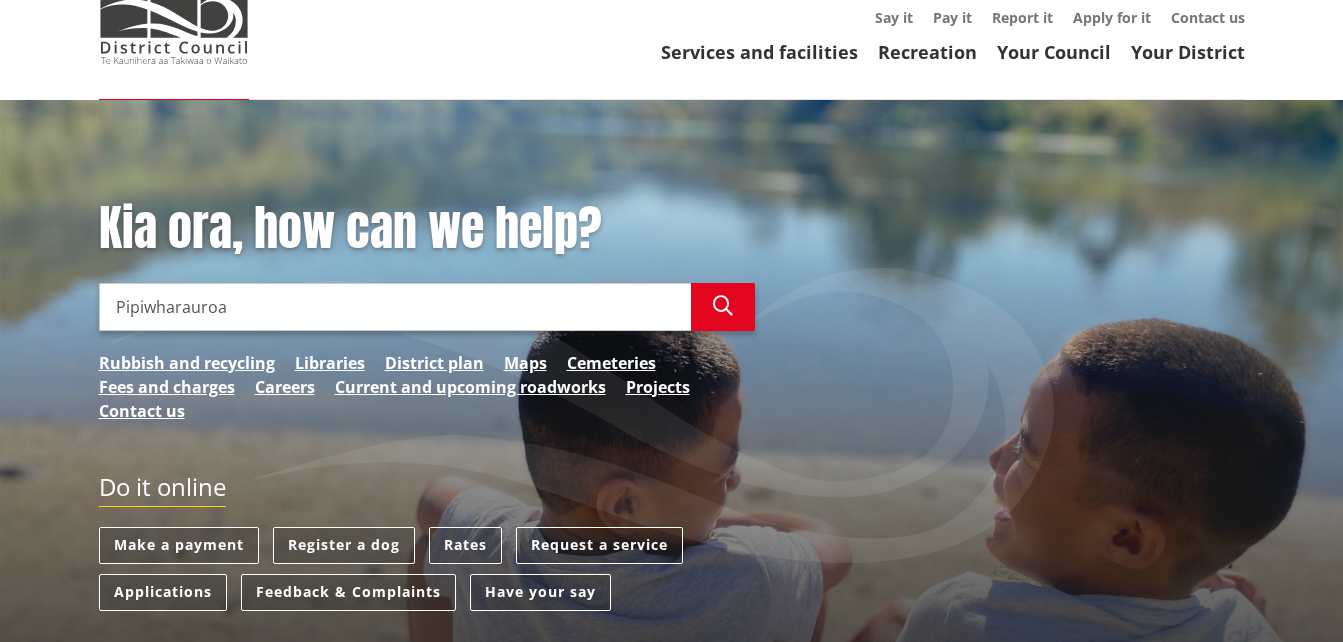 type on "Pipiwharauroa" 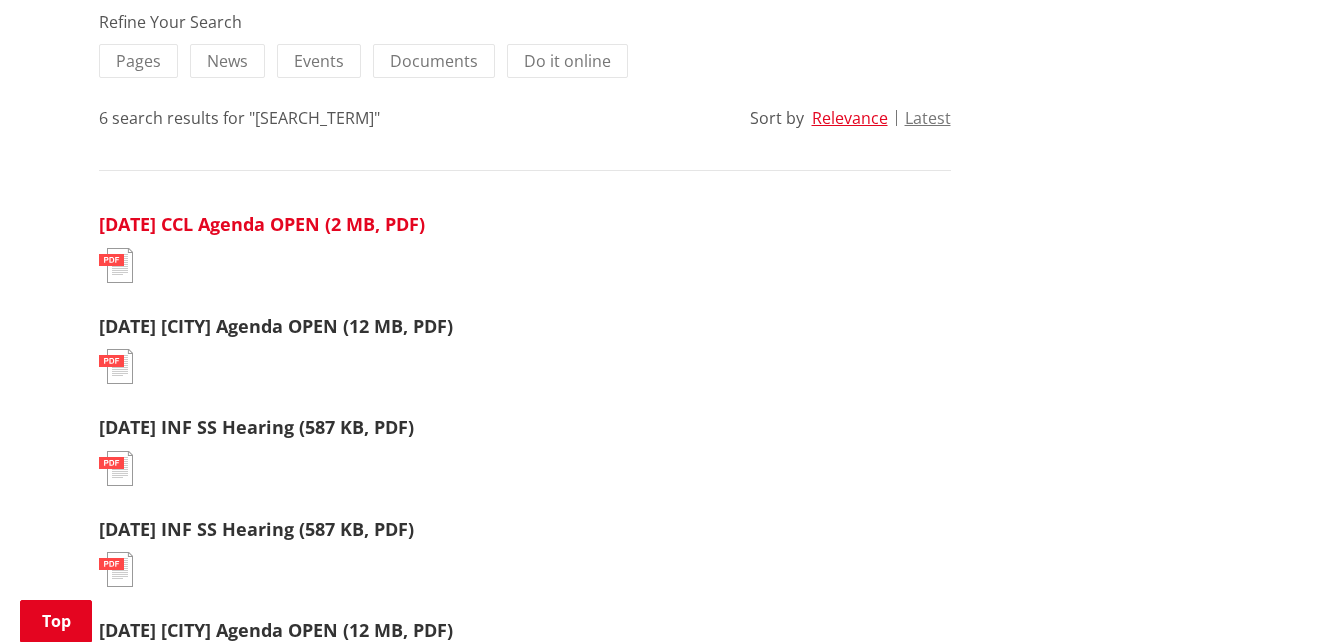 scroll, scrollTop: 500, scrollLeft: 0, axis: vertical 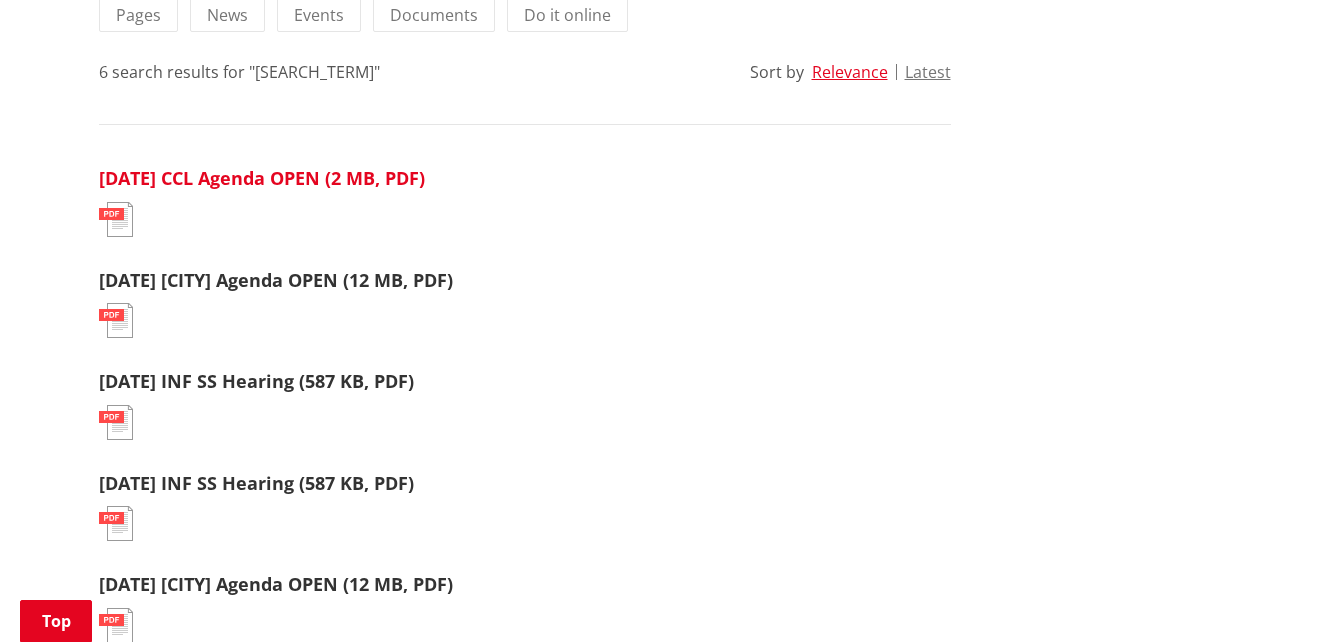 click on "170410 CCL Agenda OPEN (2 MB, PDF)" at bounding box center (262, 178) 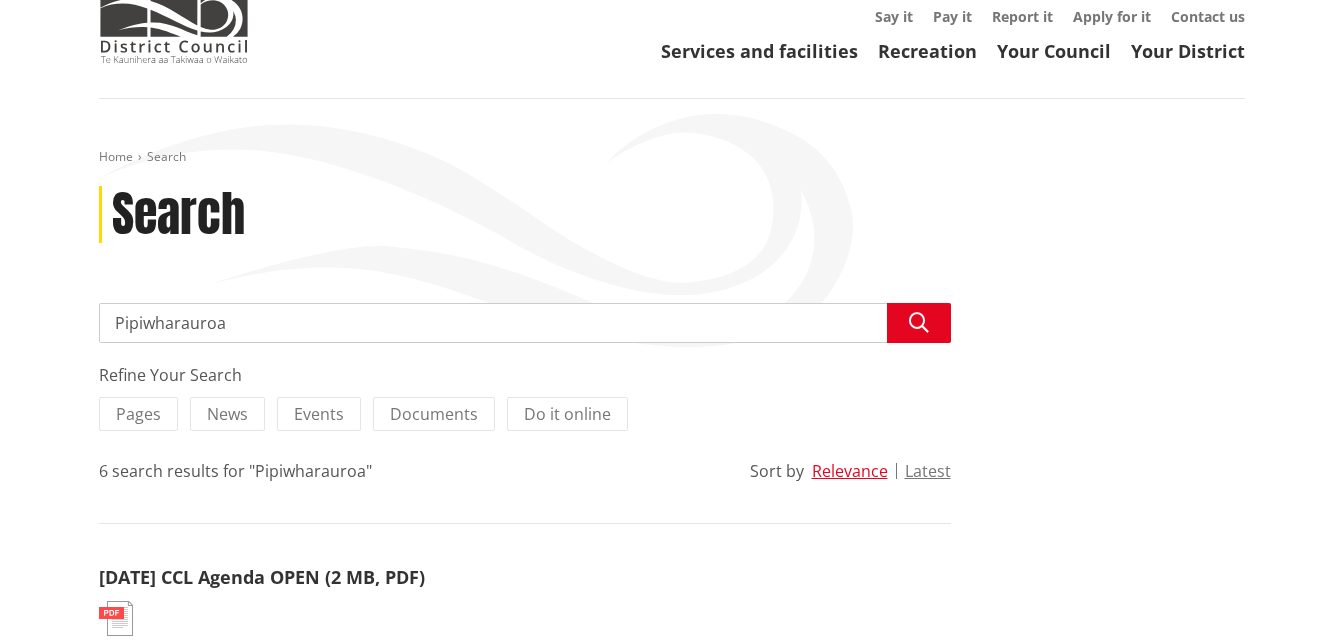 scroll, scrollTop: 100, scrollLeft: 0, axis: vertical 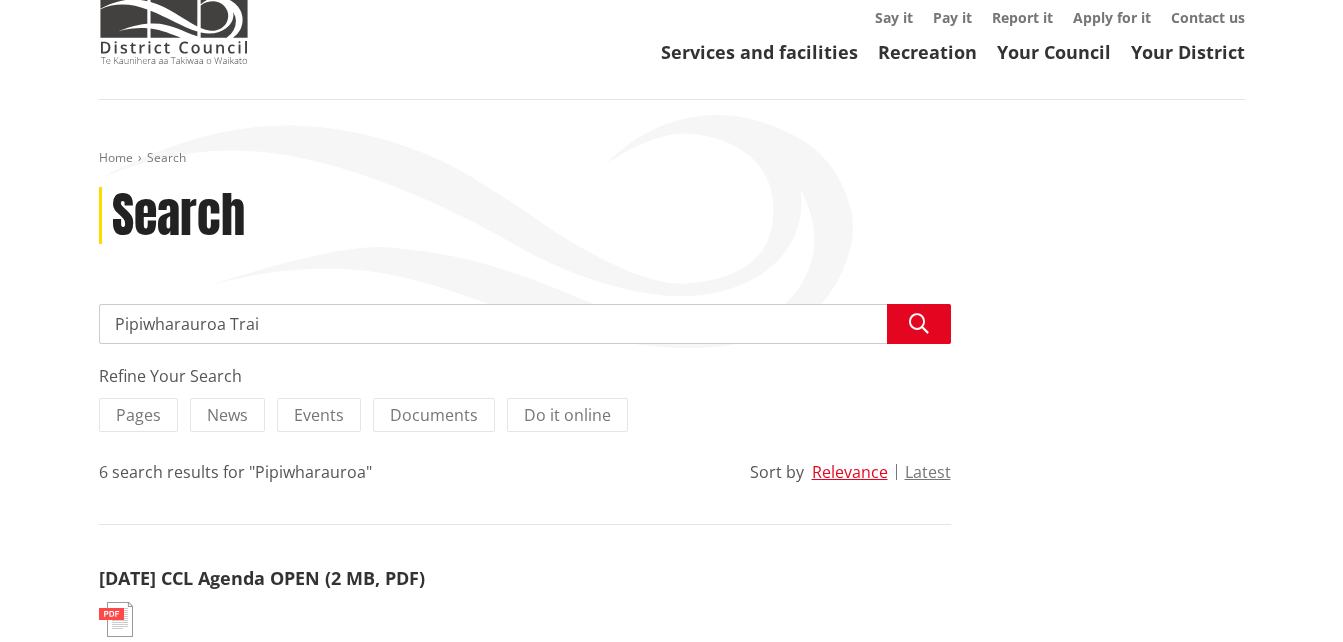 type on "[TRAIL_NAME]" 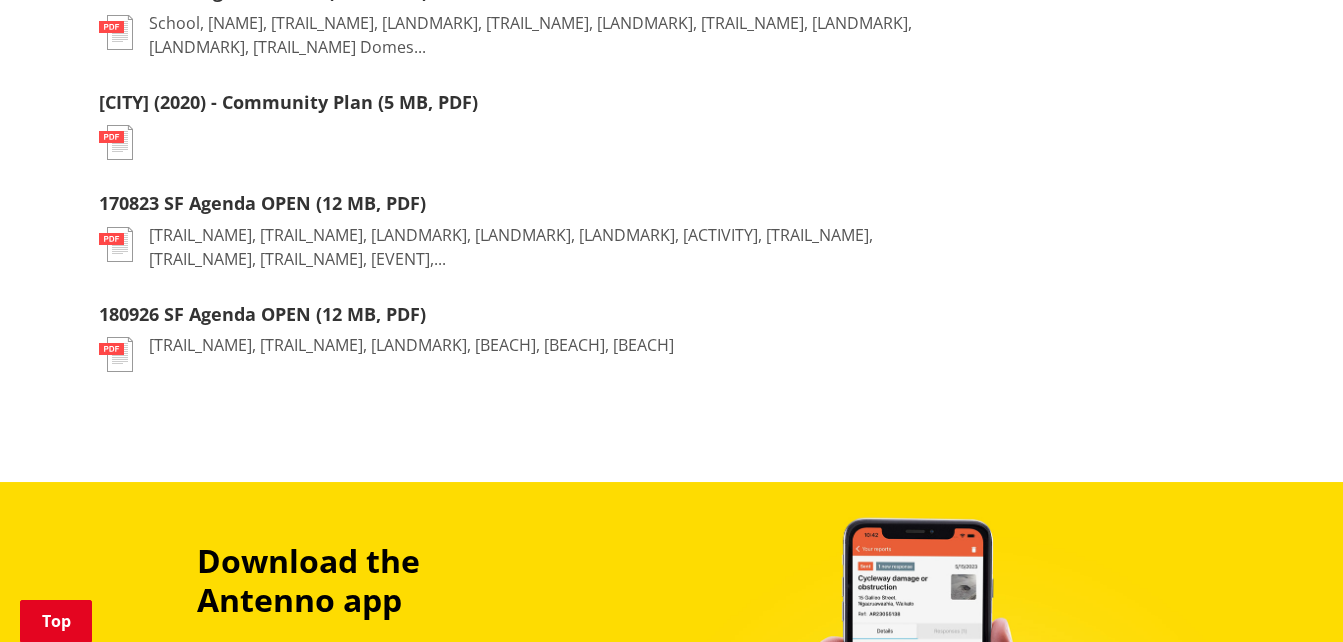 scroll, scrollTop: 900, scrollLeft: 0, axis: vertical 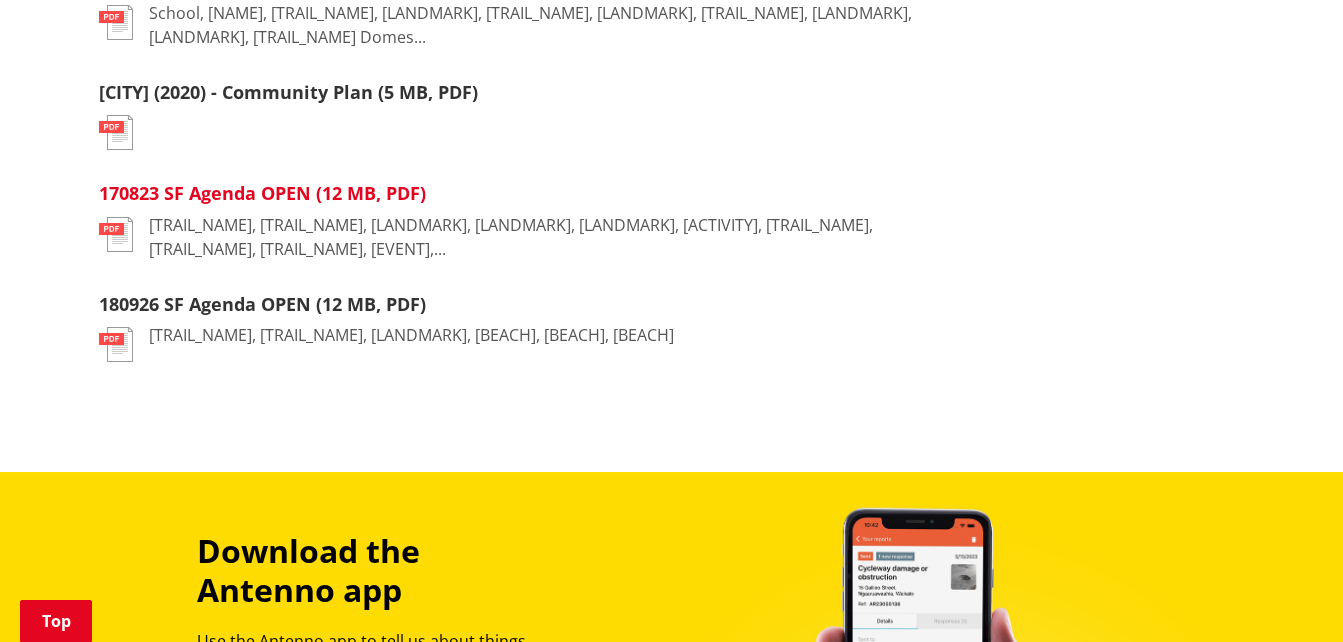 click on "170823 SF Agenda OPEN (12 MB, PDF)" at bounding box center (262, 193) 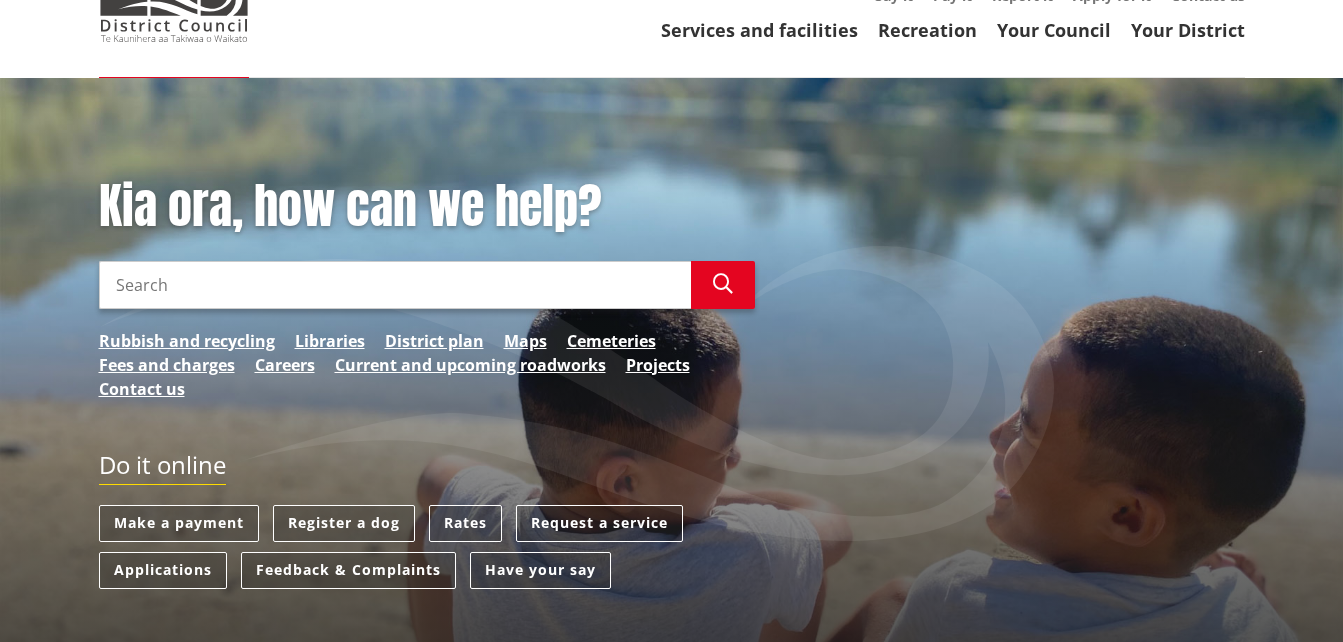 scroll, scrollTop: 0, scrollLeft: 0, axis: both 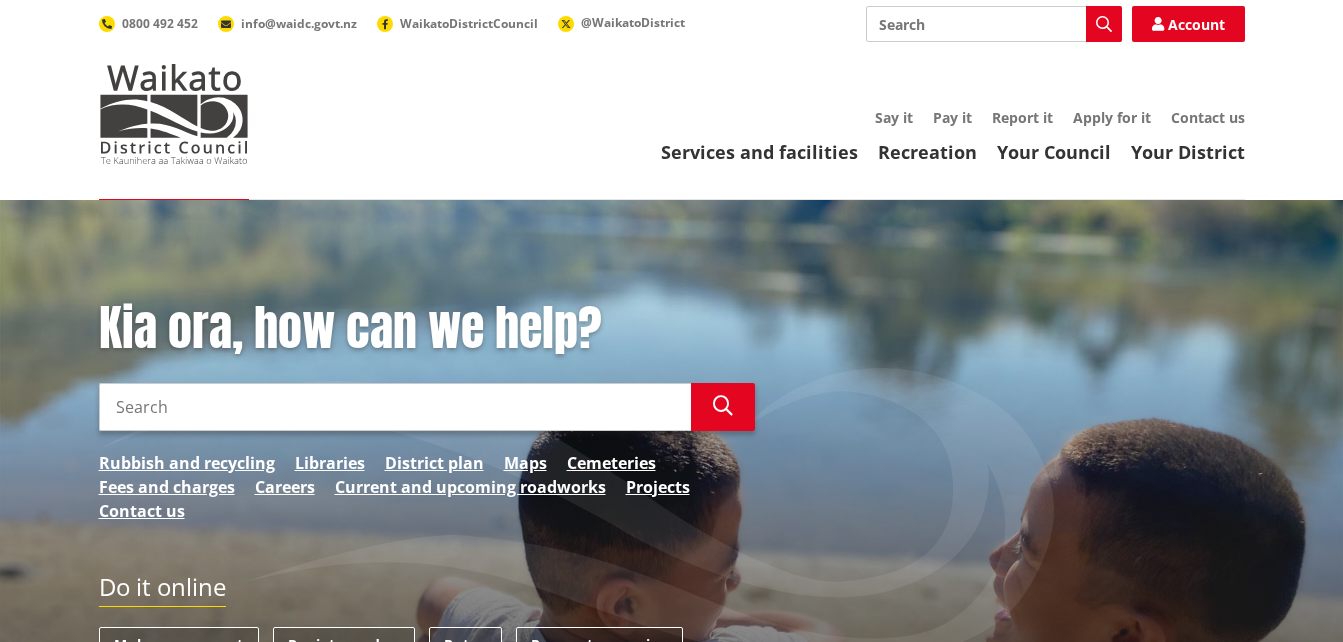 click on "Search" at bounding box center (395, 407) 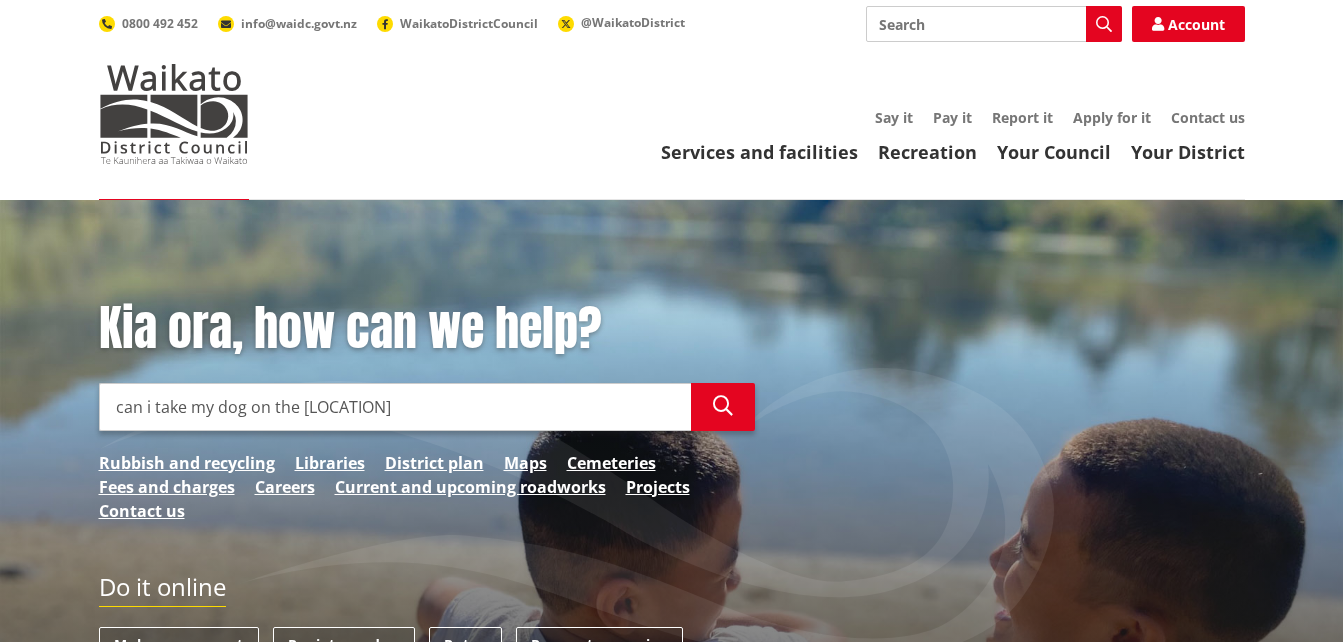 type on "can i take my dog on the pipiwharauroa trail" 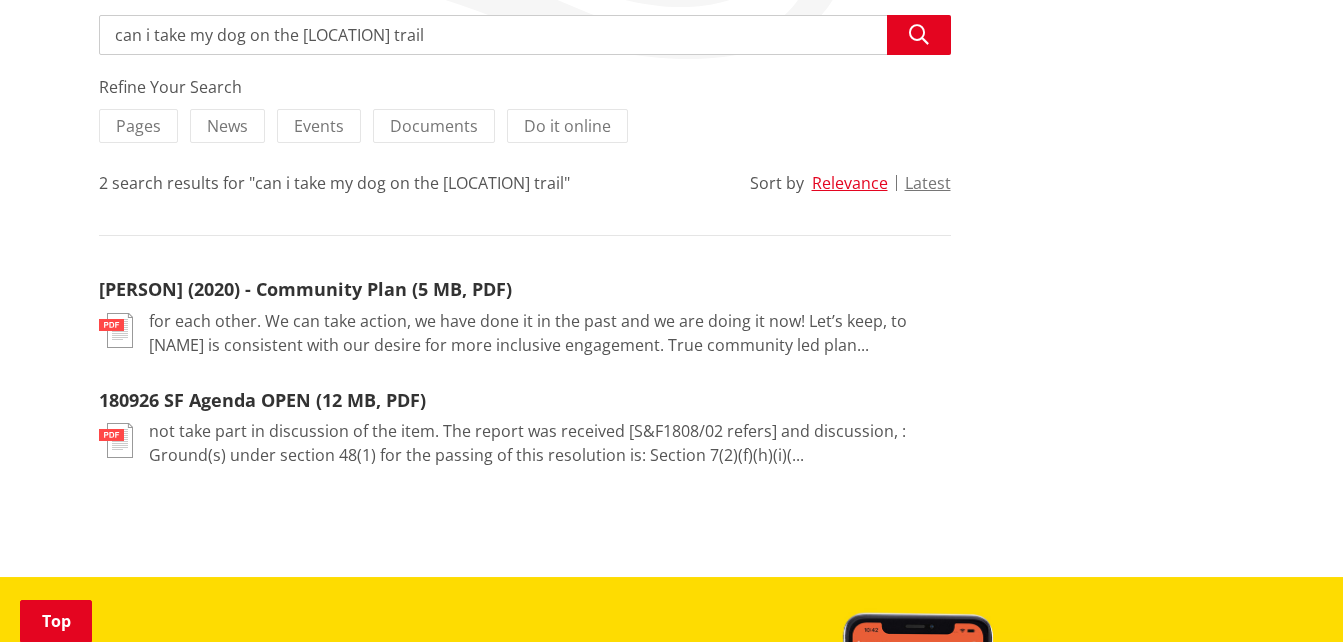 scroll, scrollTop: 400, scrollLeft: 0, axis: vertical 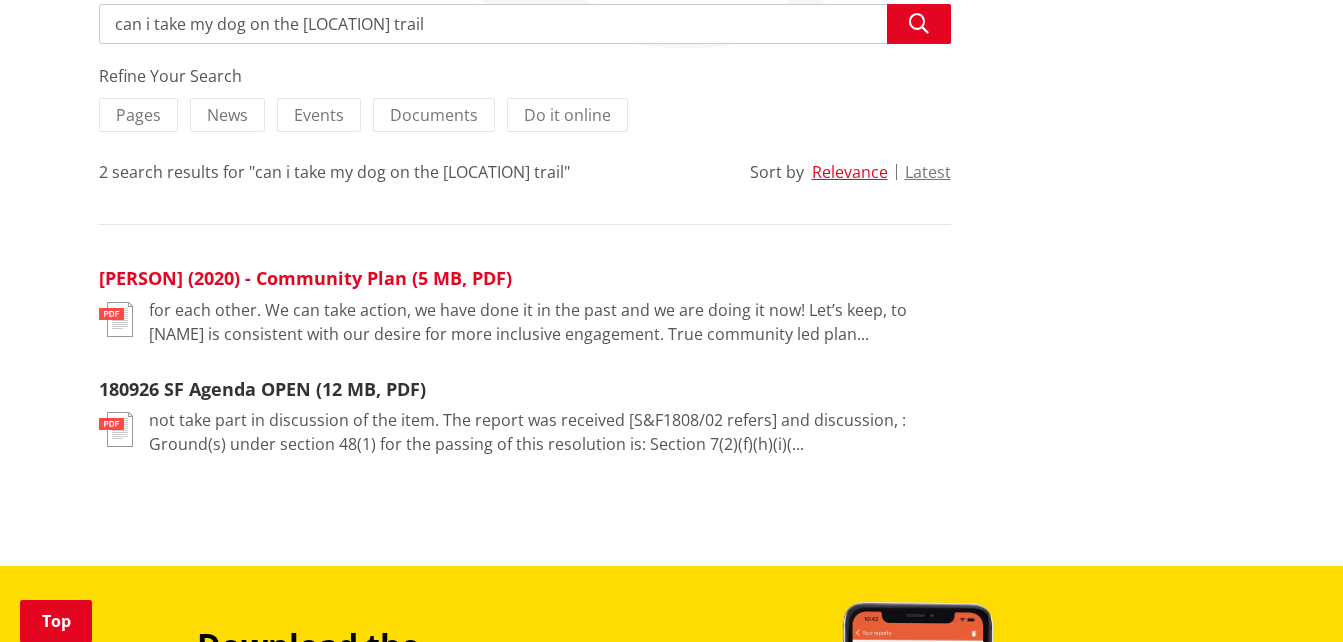 click on "Raglan (2020) - Community Plan (5 MB, PDF)" at bounding box center (305, 278) 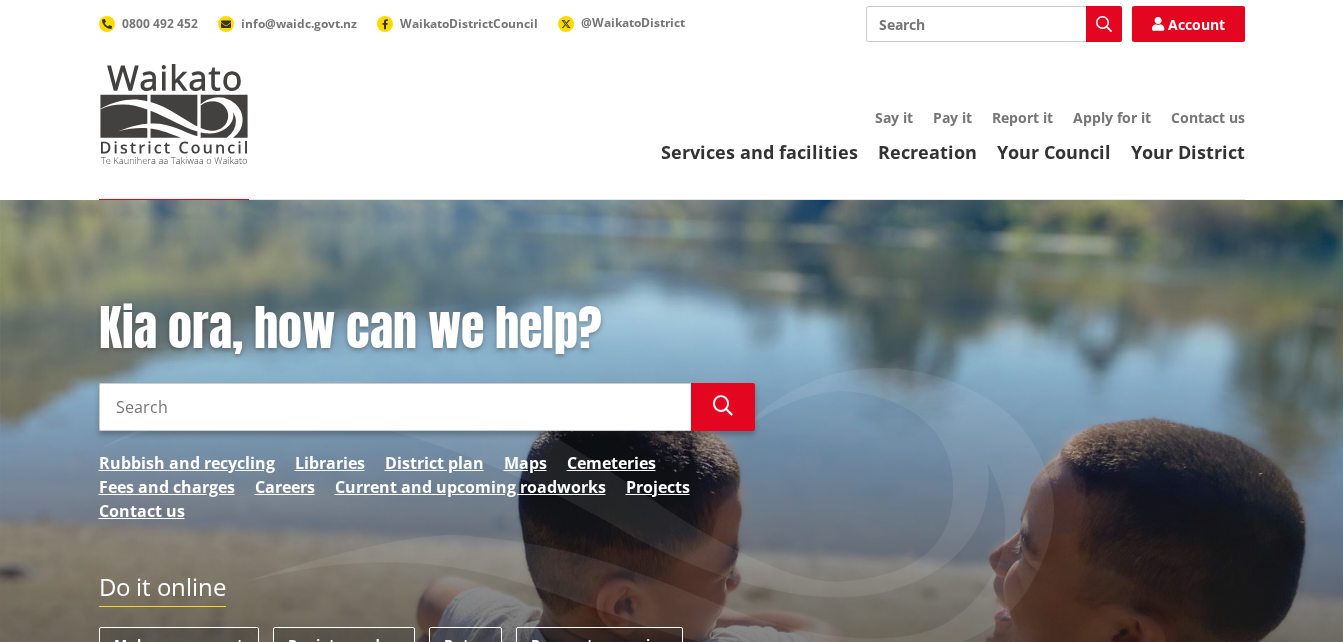 scroll, scrollTop: 0, scrollLeft: 0, axis: both 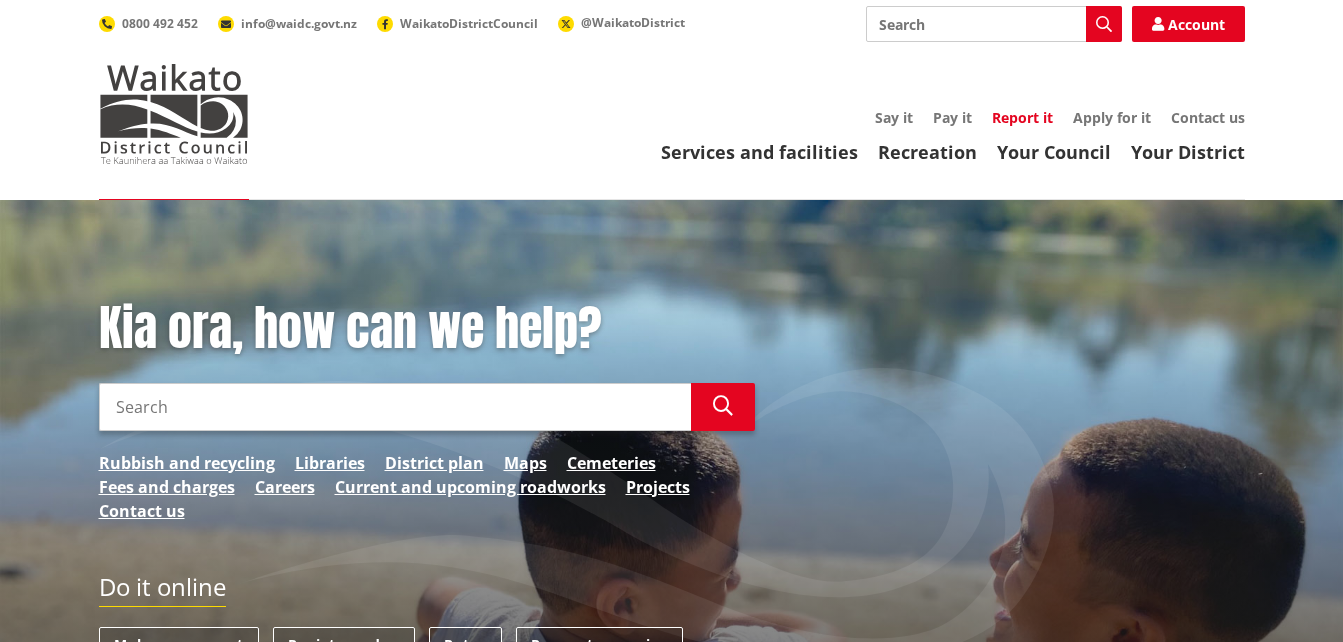click on "Report it" at bounding box center [1022, 117] 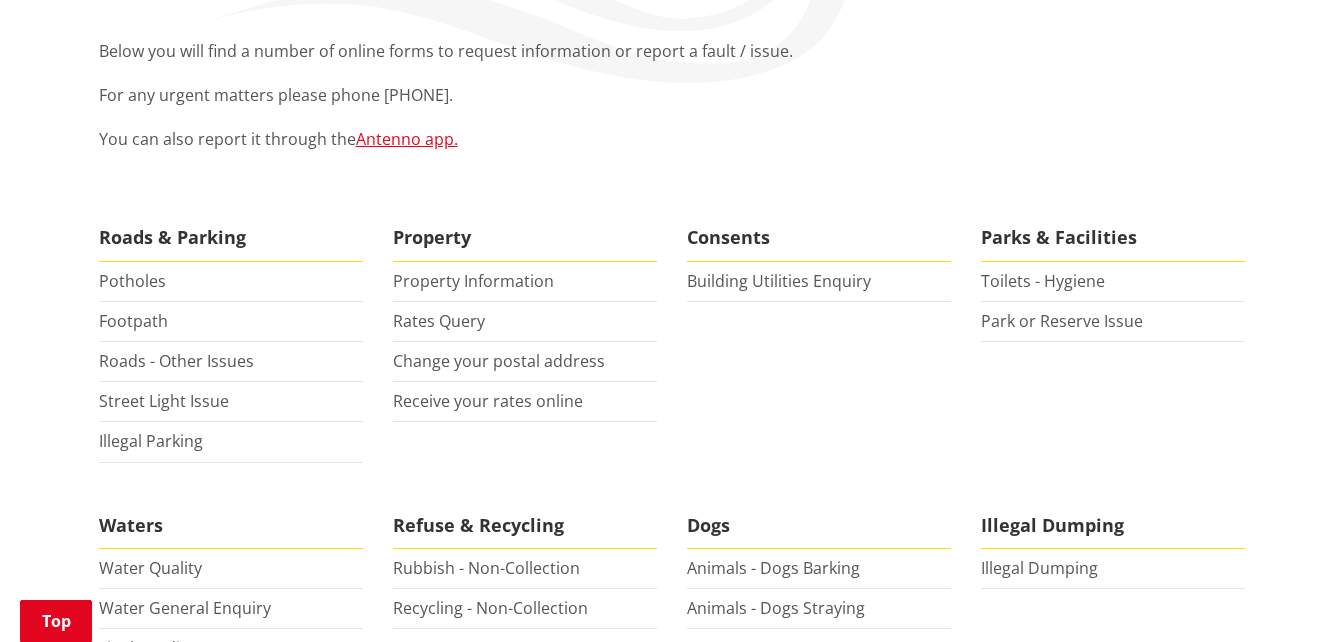 scroll, scrollTop: 400, scrollLeft: 0, axis: vertical 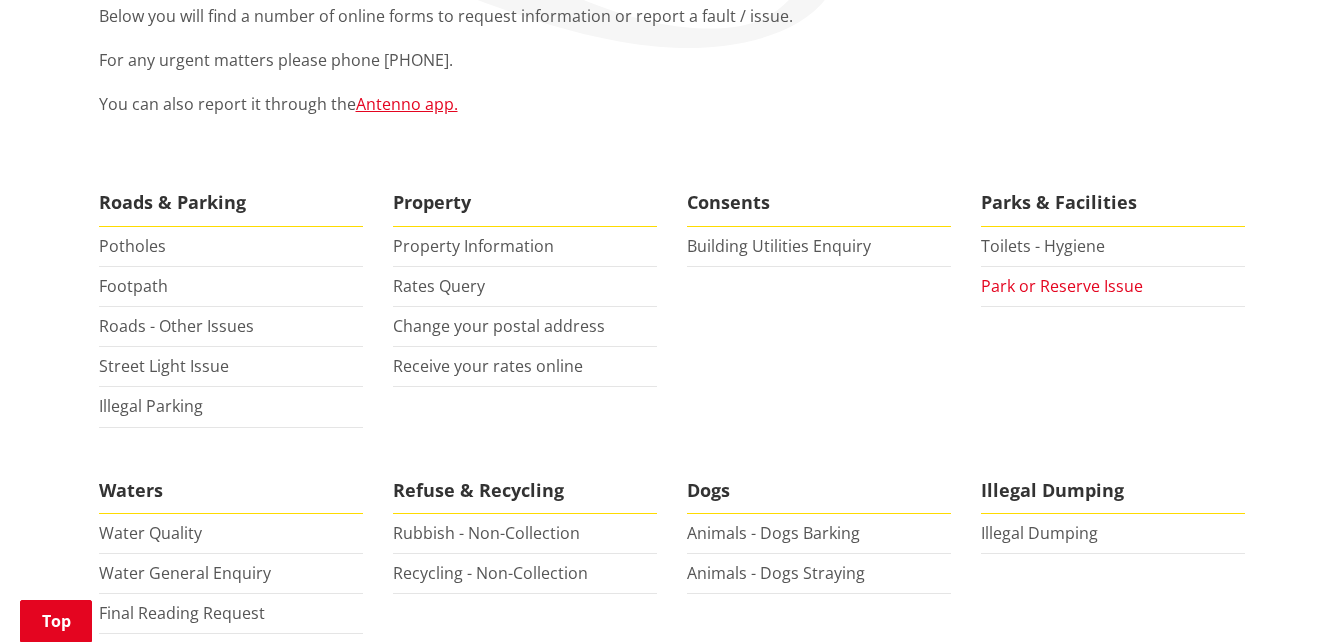 click on "Park or Reserve Issue" at bounding box center (1062, 286) 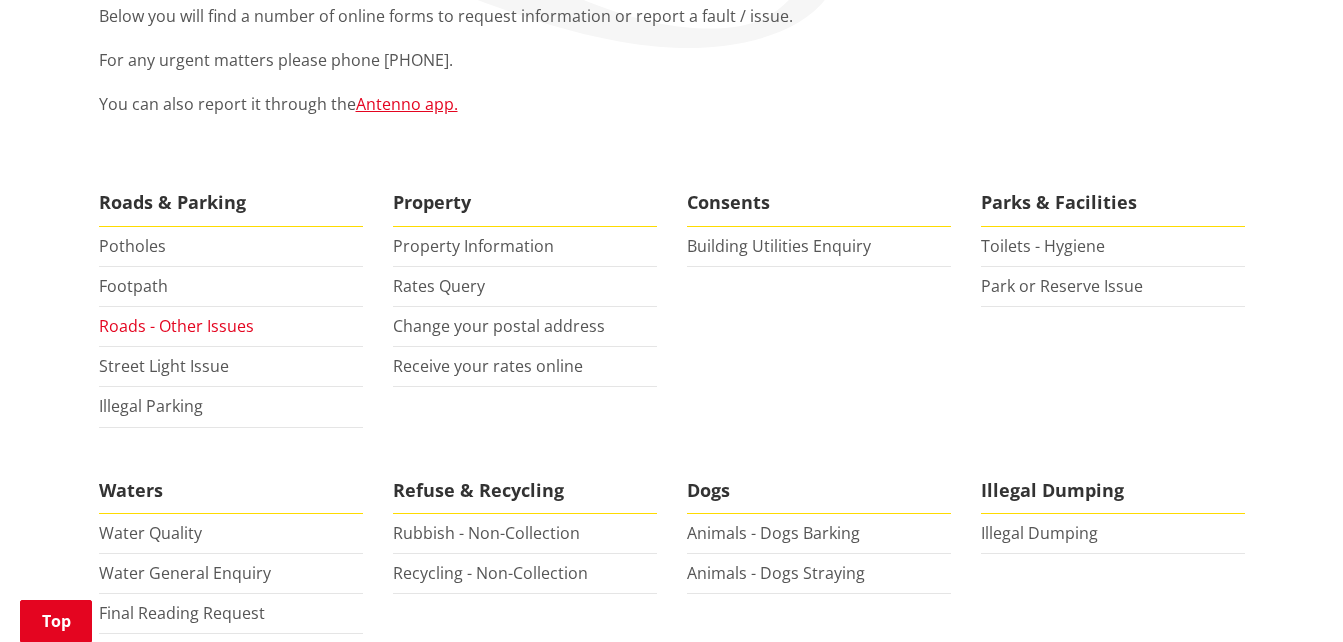 click on "Roads - Other Issues" at bounding box center (176, 326) 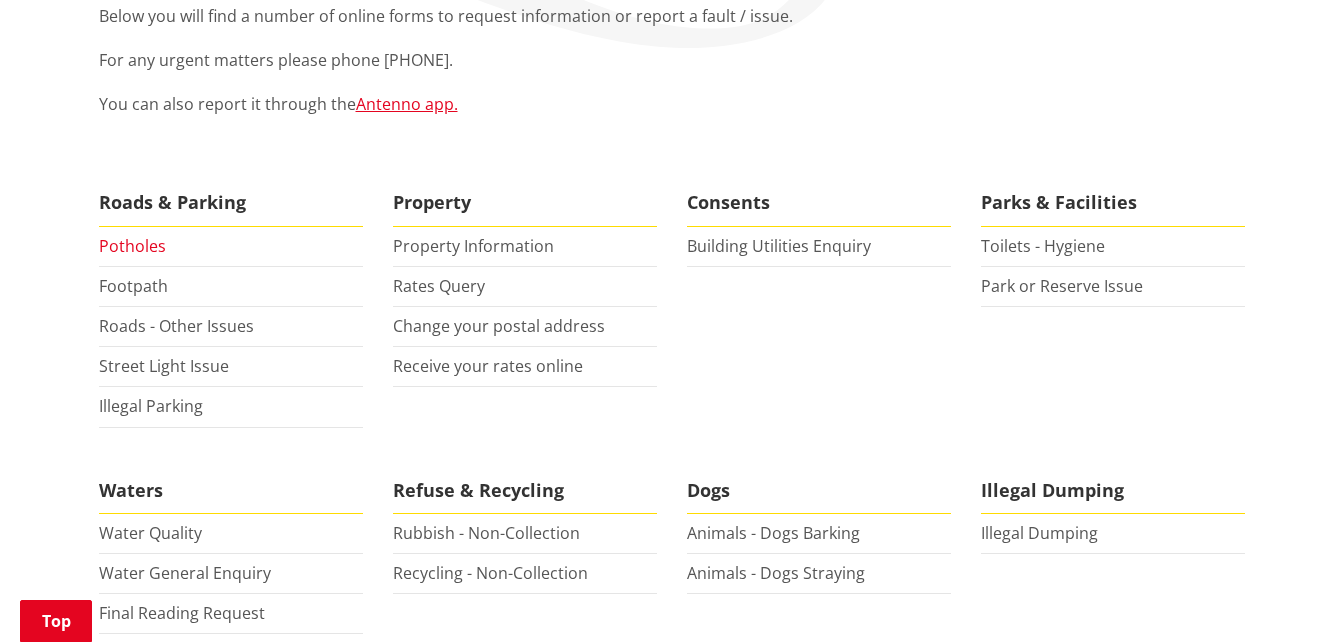 click on "Potholes" at bounding box center [132, 246] 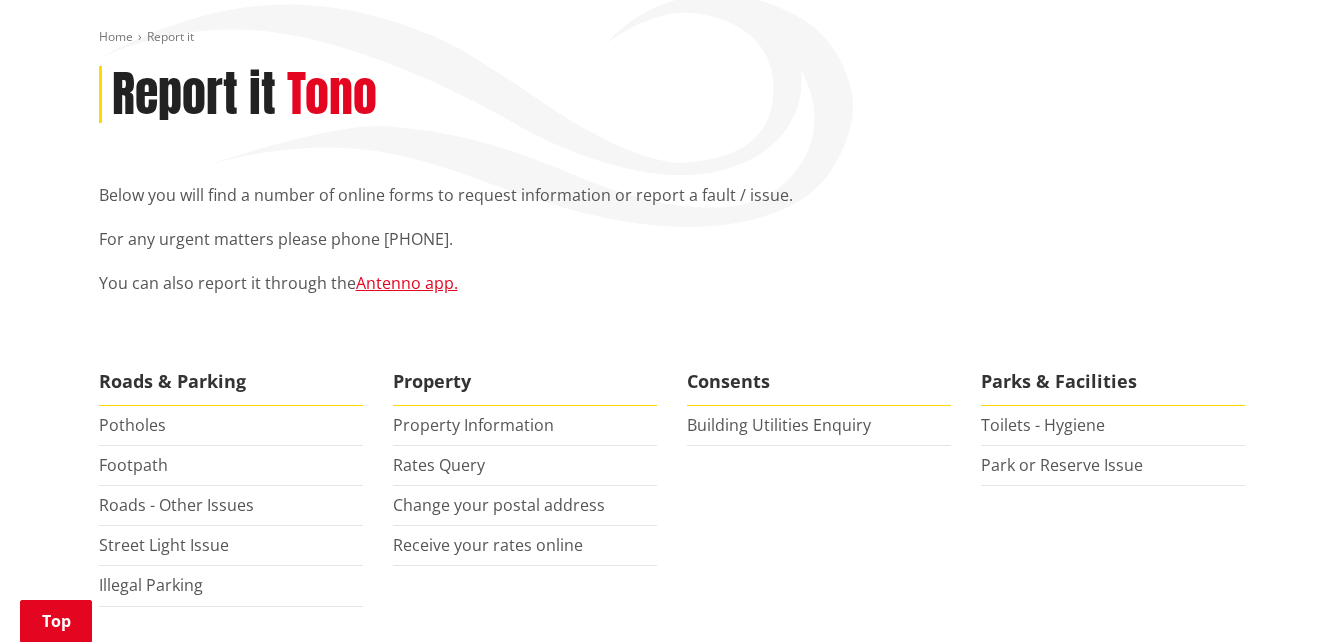 scroll, scrollTop: 200, scrollLeft: 0, axis: vertical 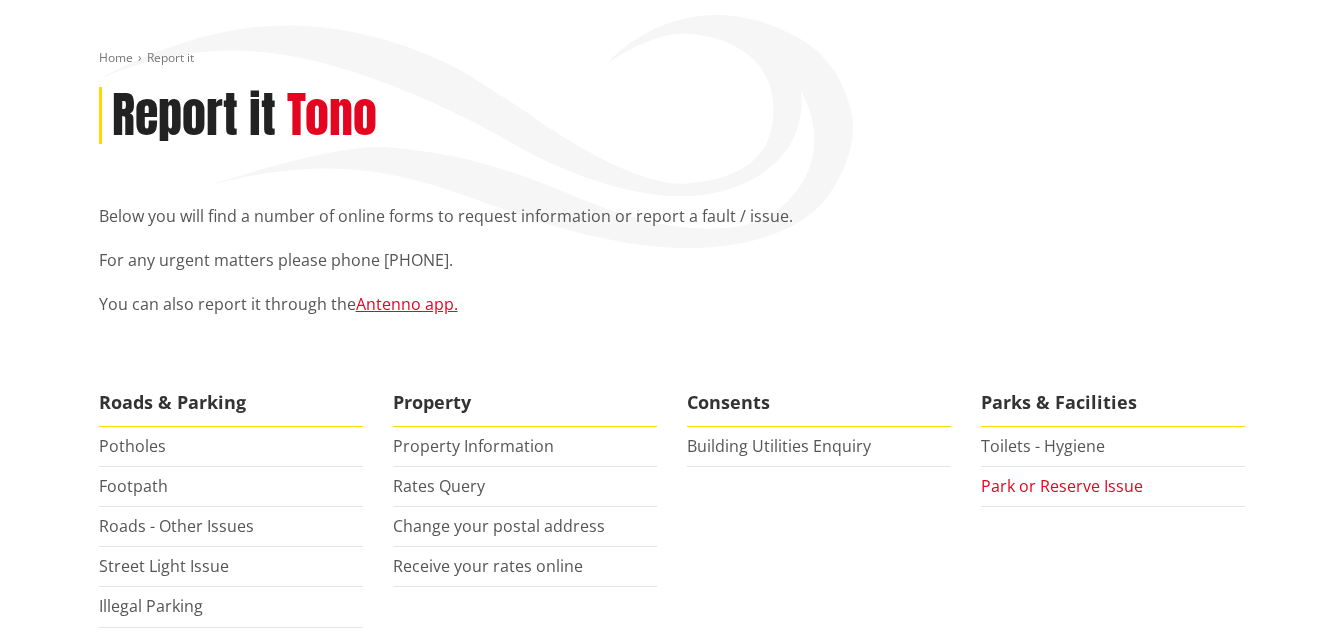 click on "Park or Reserve Issue" at bounding box center [1062, 486] 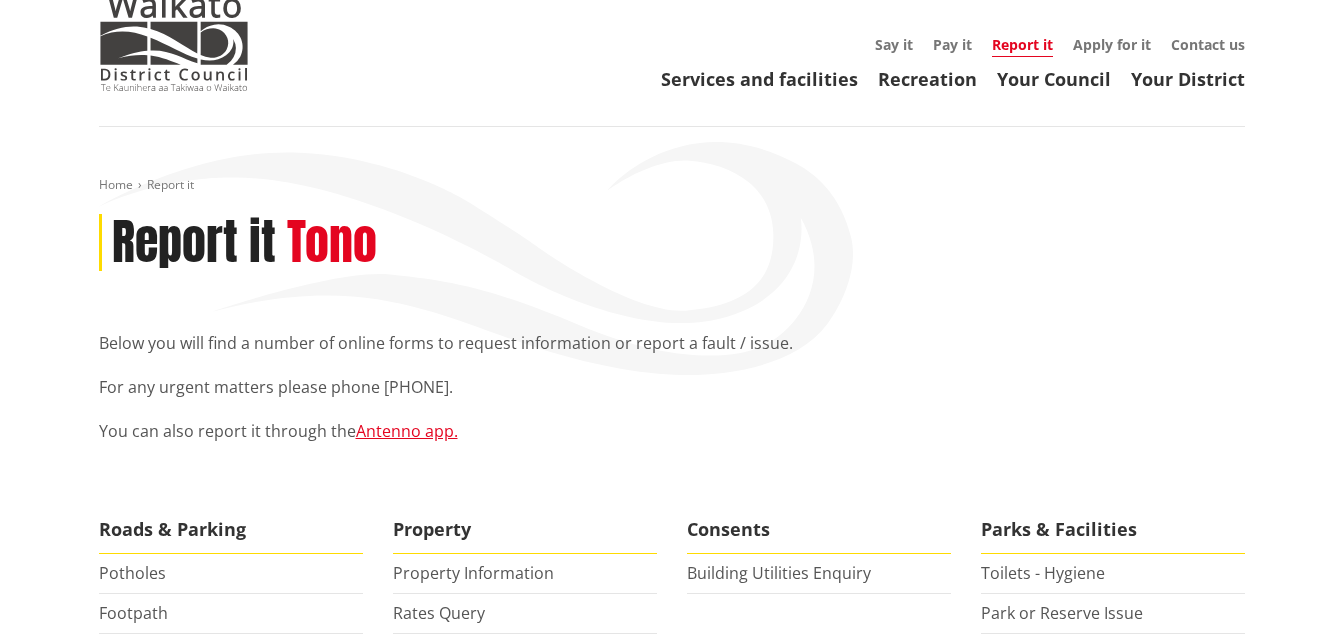 scroll, scrollTop: 0, scrollLeft: 0, axis: both 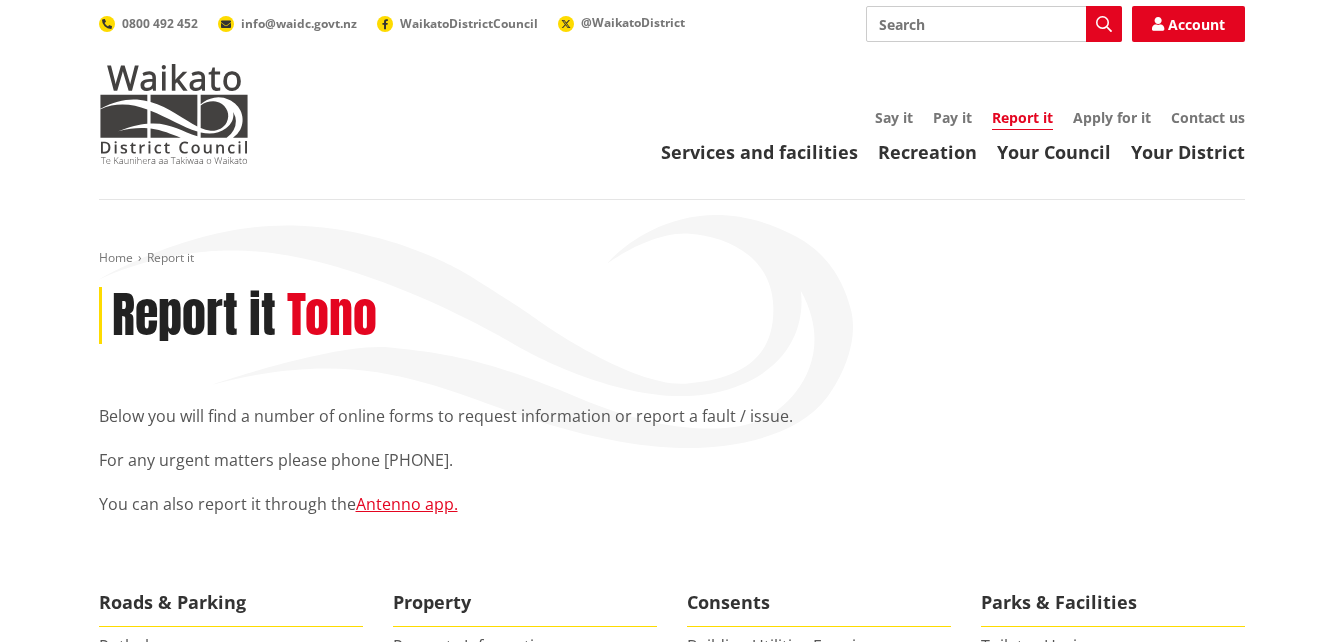 click on "Search" at bounding box center (994, 24) 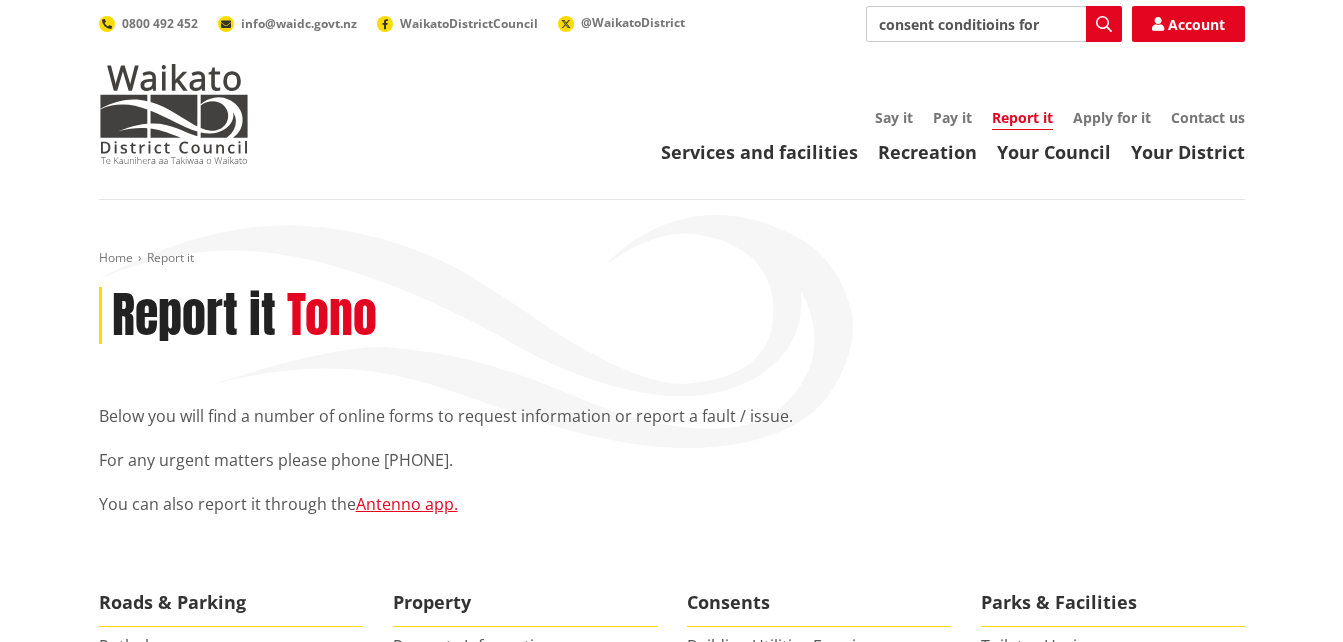 scroll, scrollTop: 0, scrollLeft: 0, axis: both 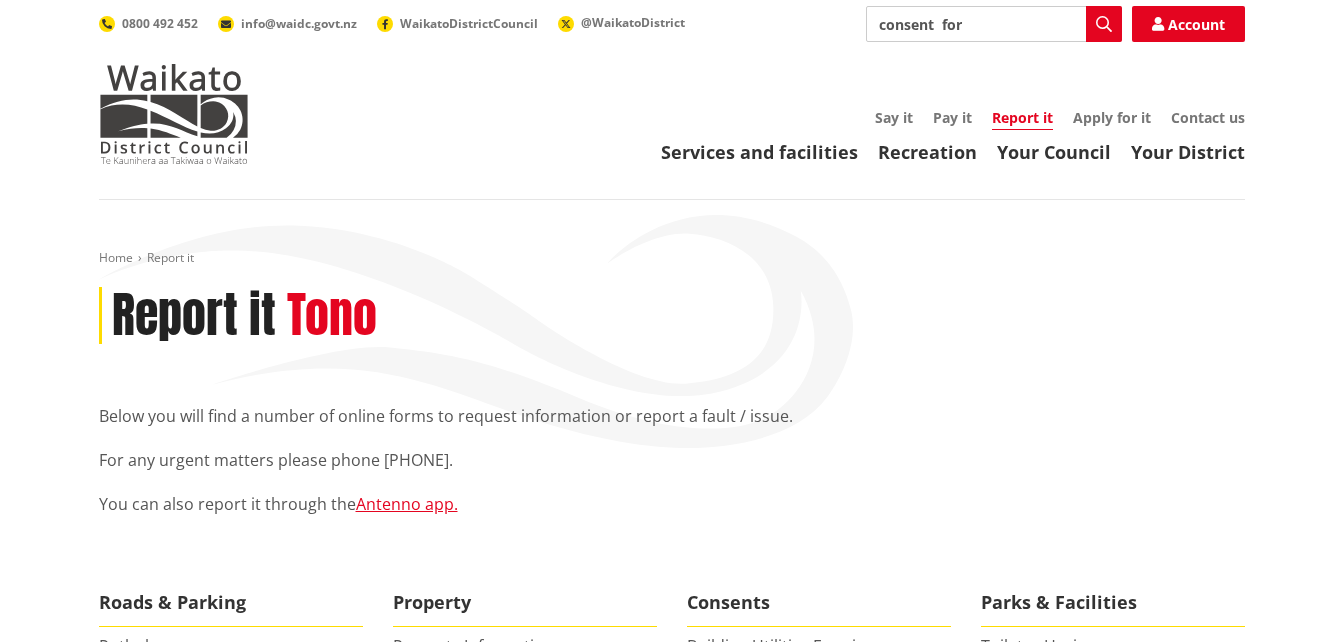 click on "consent  for" at bounding box center [994, 24] 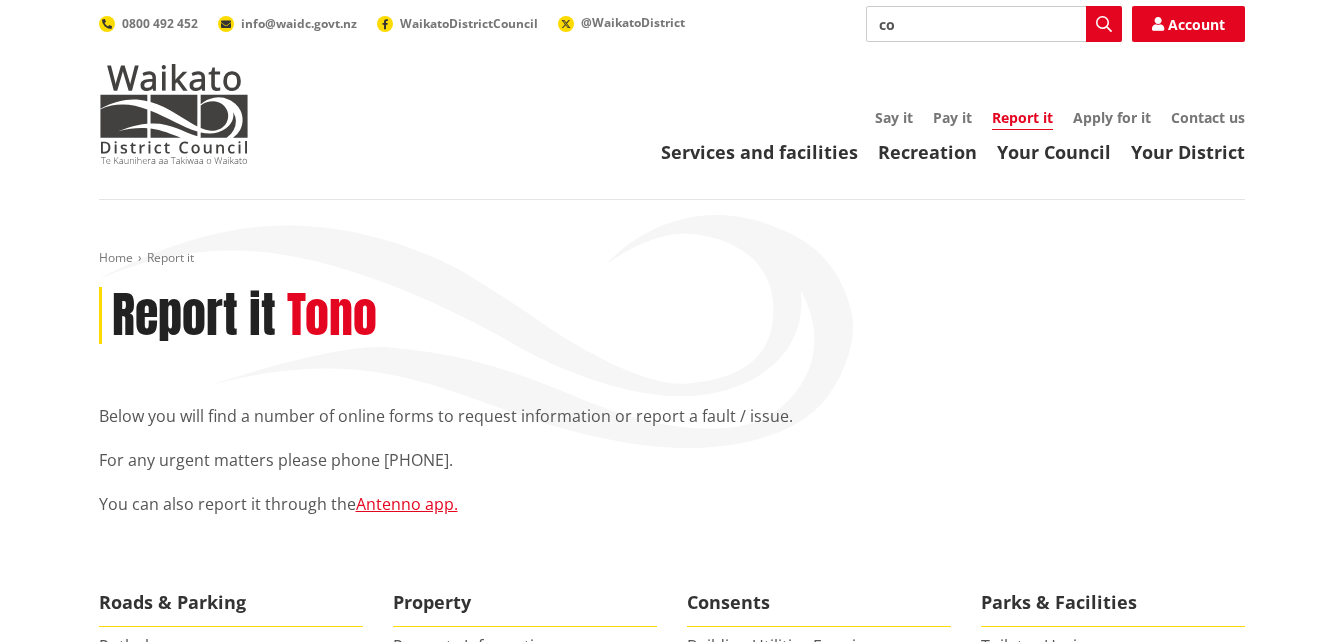 type on "c" 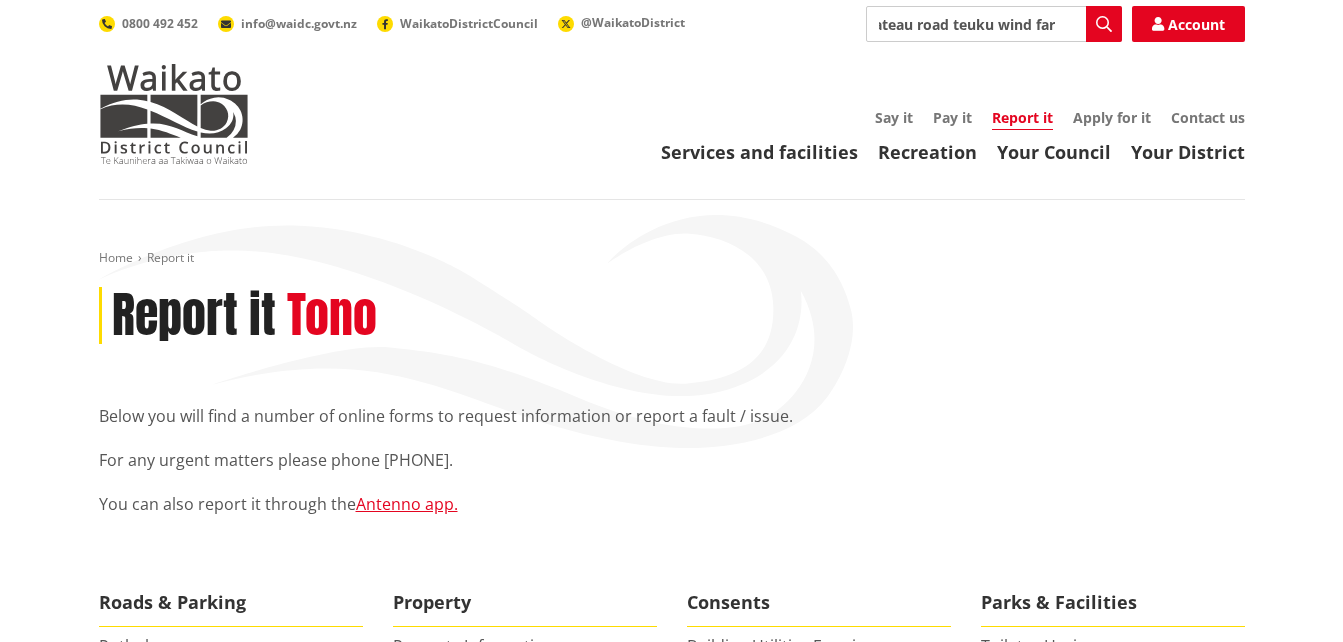 type on "plateau road teuku wind farm" 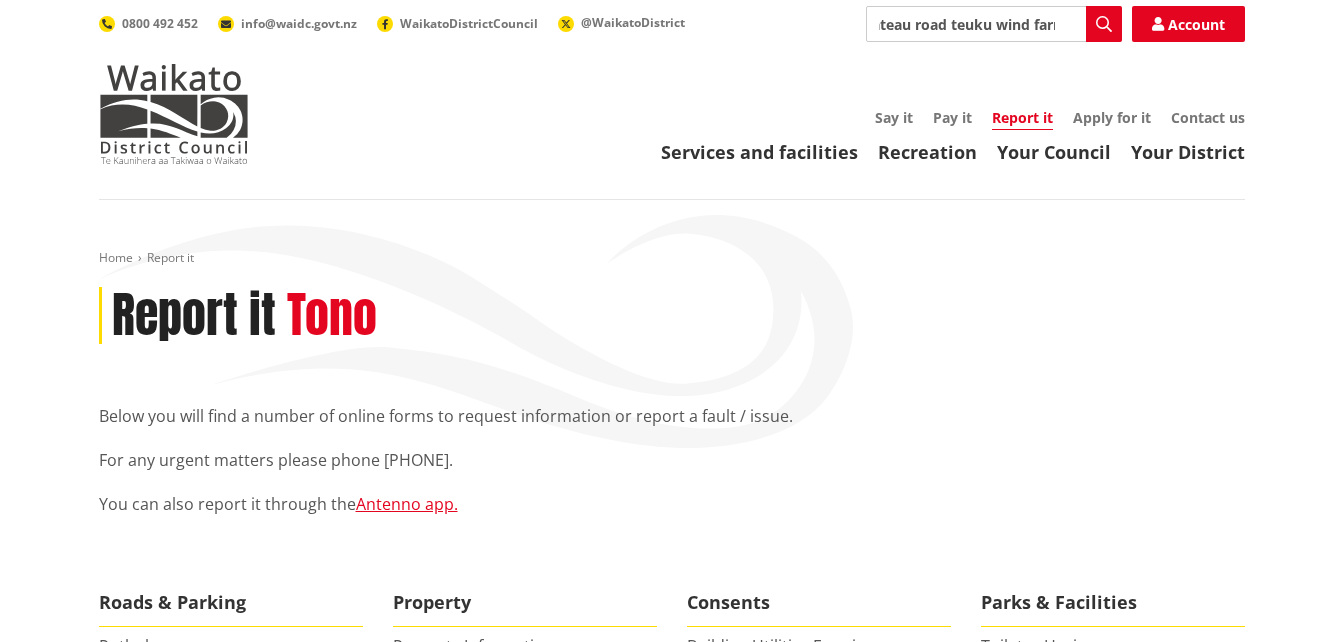 scroll, scrollTop: 0, scrollLeft: 34, axis: horizontal 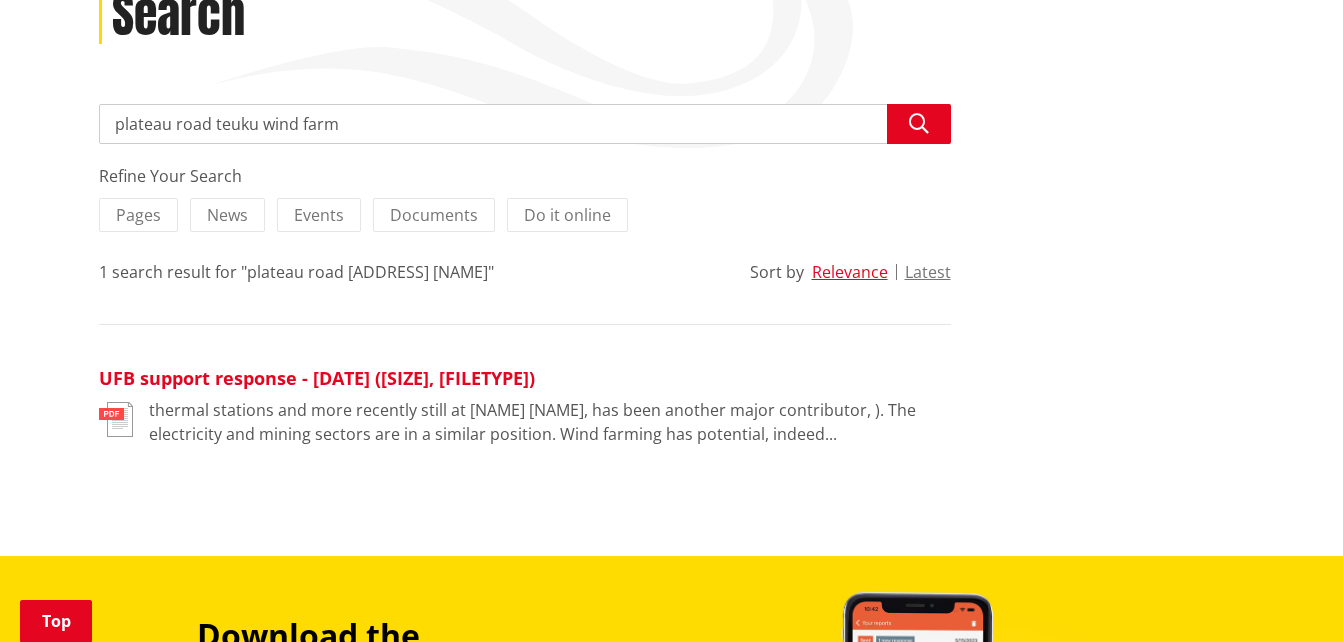 click on "UFB support response - [DATE] ([SIZE], [FILETYPE])" at bounding box center (317, 378) 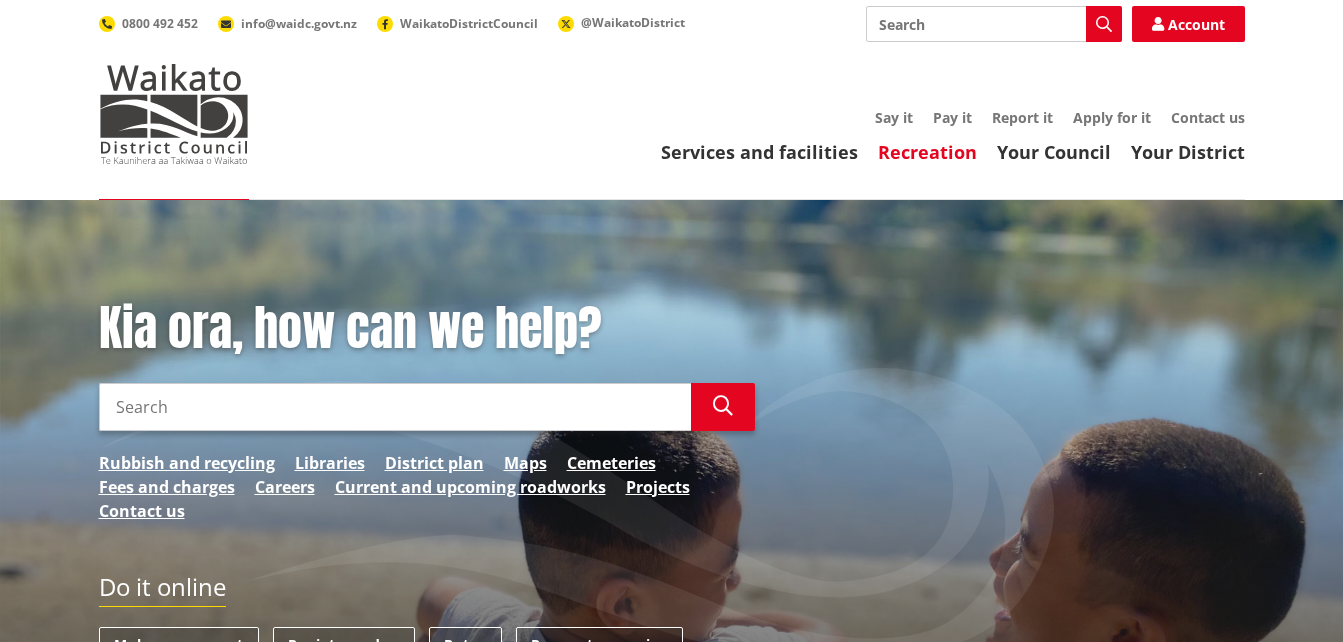 scroll, scrollTop: 0, scrollLeft: 0, axis: both 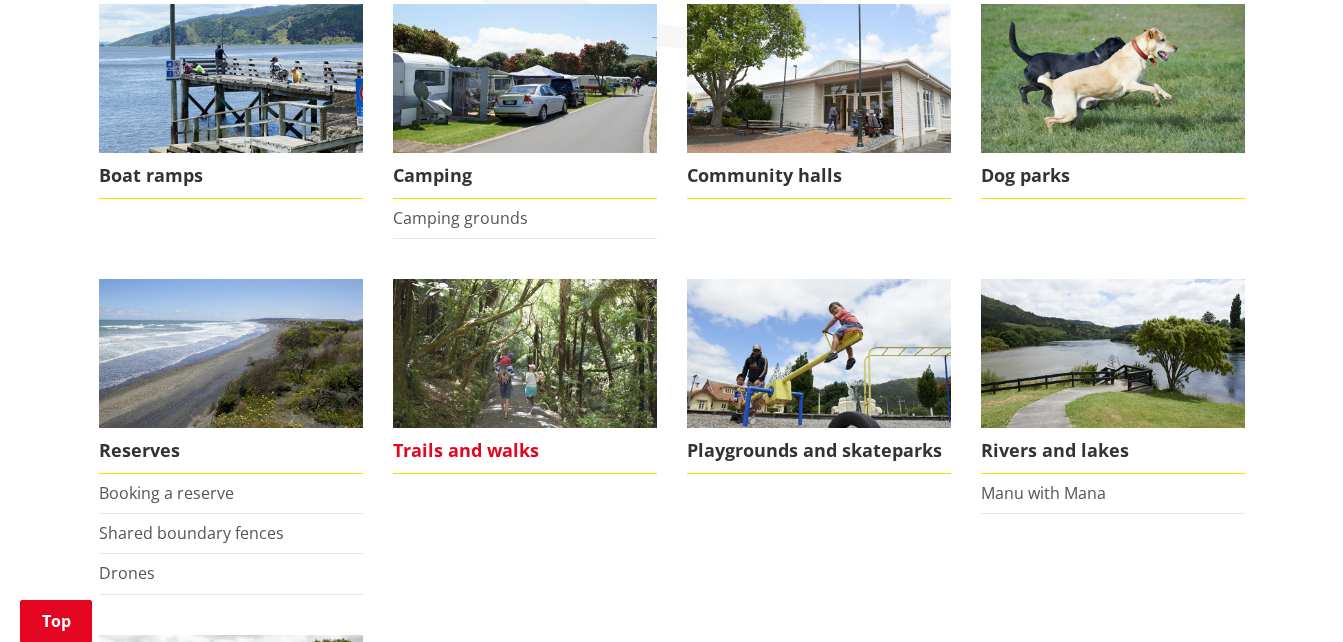 click on "Trails and walks" at bounding box center [525, 451] 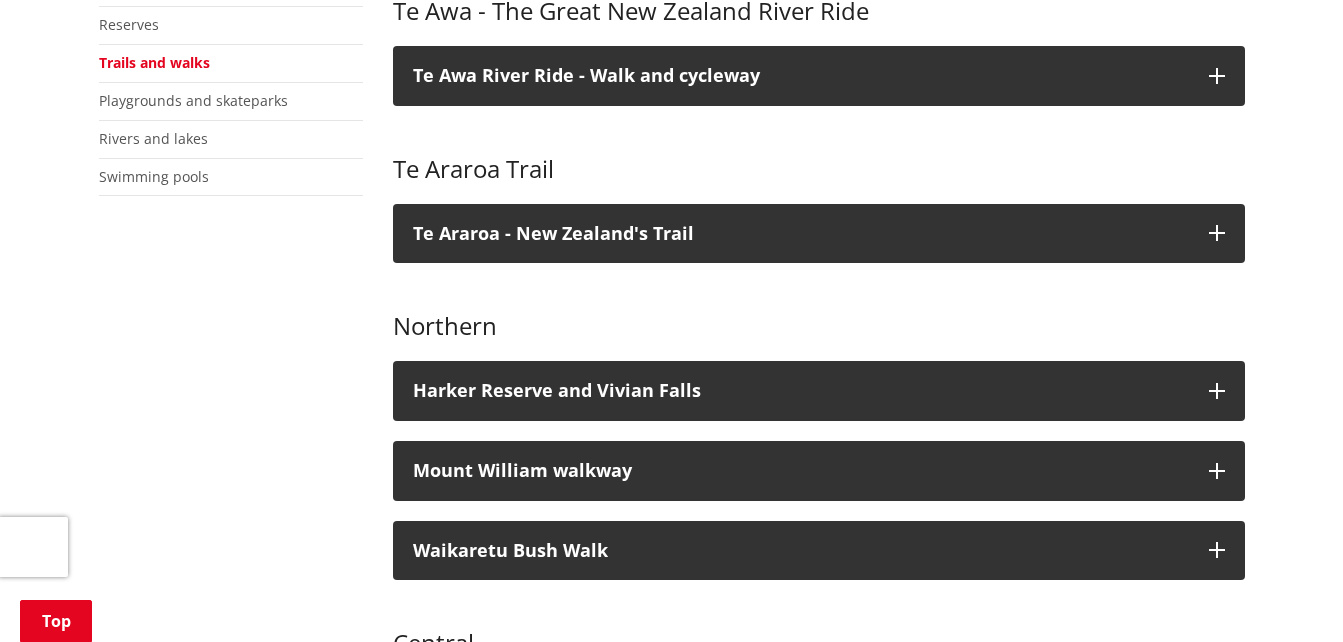 scroll, scrollTop: 300, scrollLeft: 0, axis: vertical 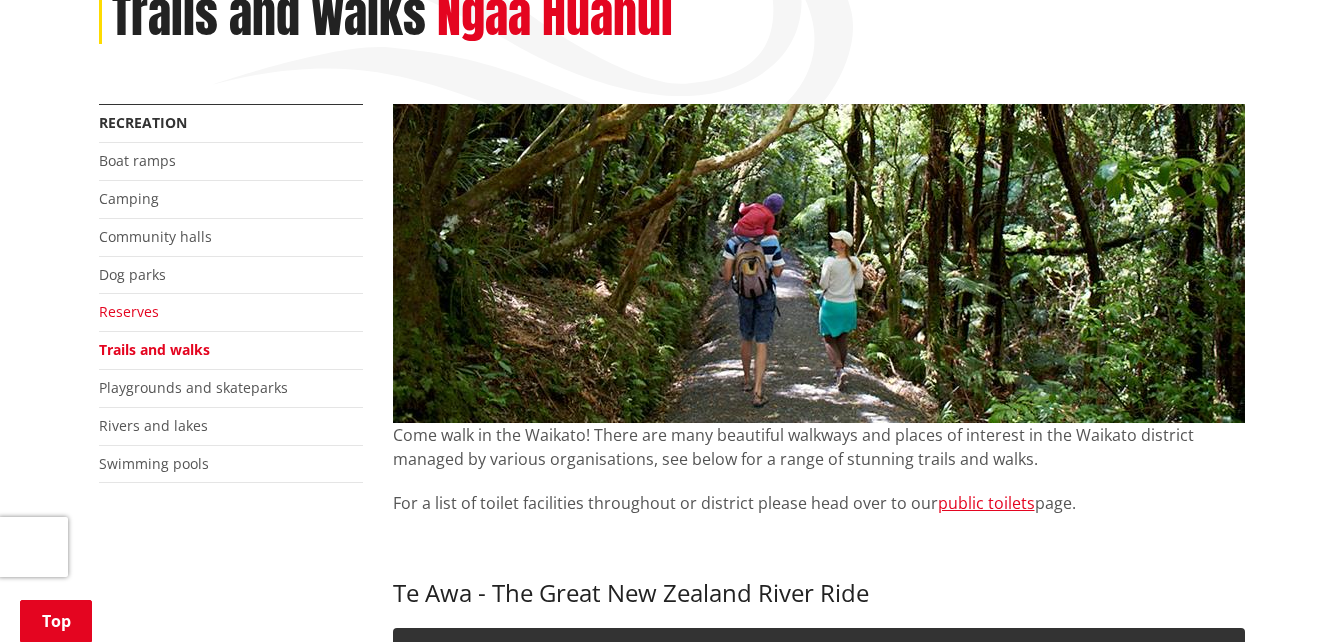 click on "Reserves" at bounding box center [129, 311] 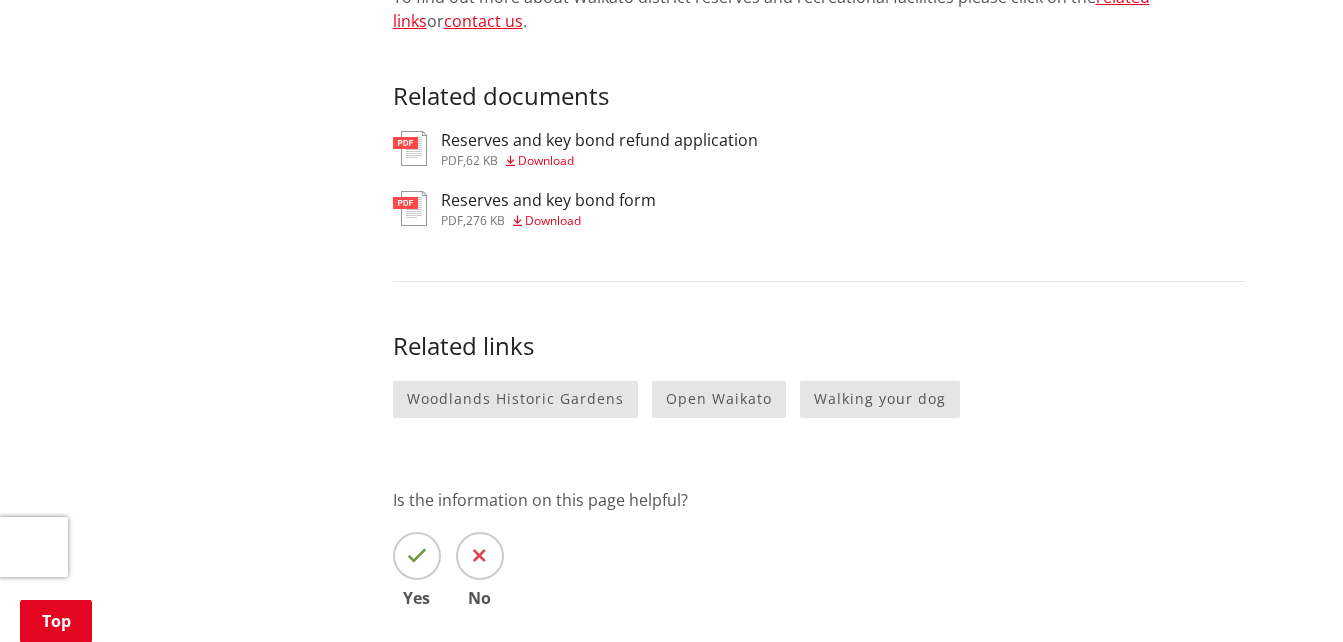 scroll, scrollTop: 2200, scrollLeft: 0, axis: vertical 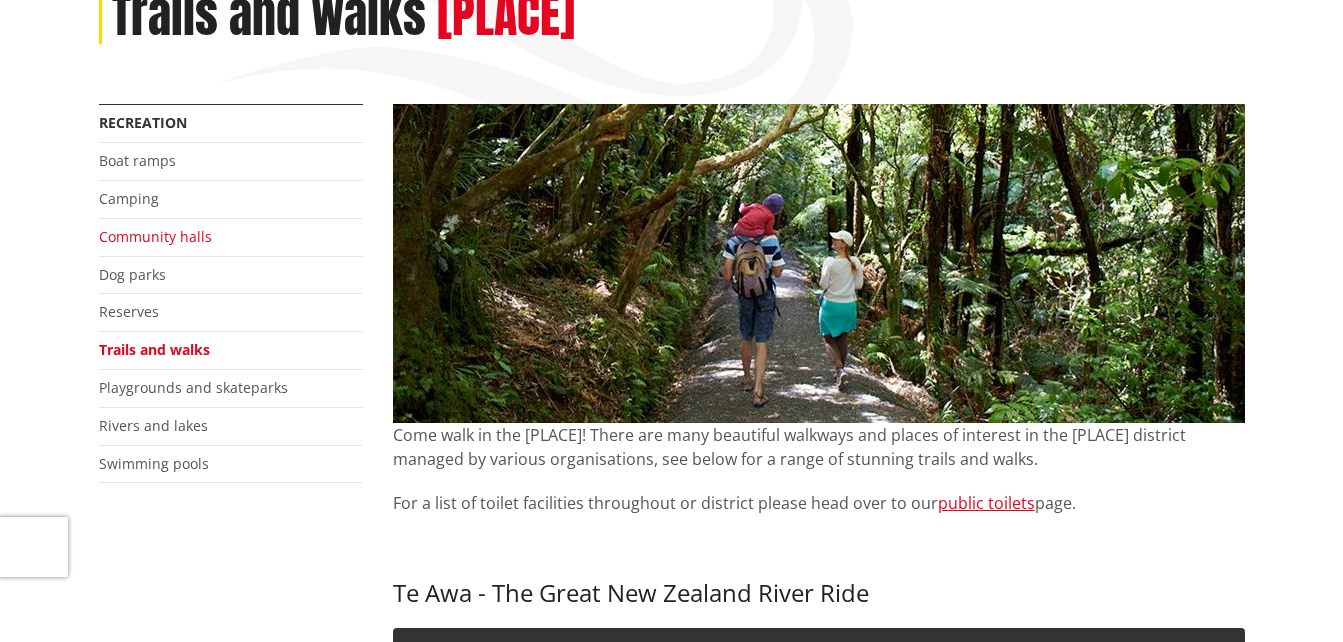 click on "Community halls" at bounding box center [155, 236] 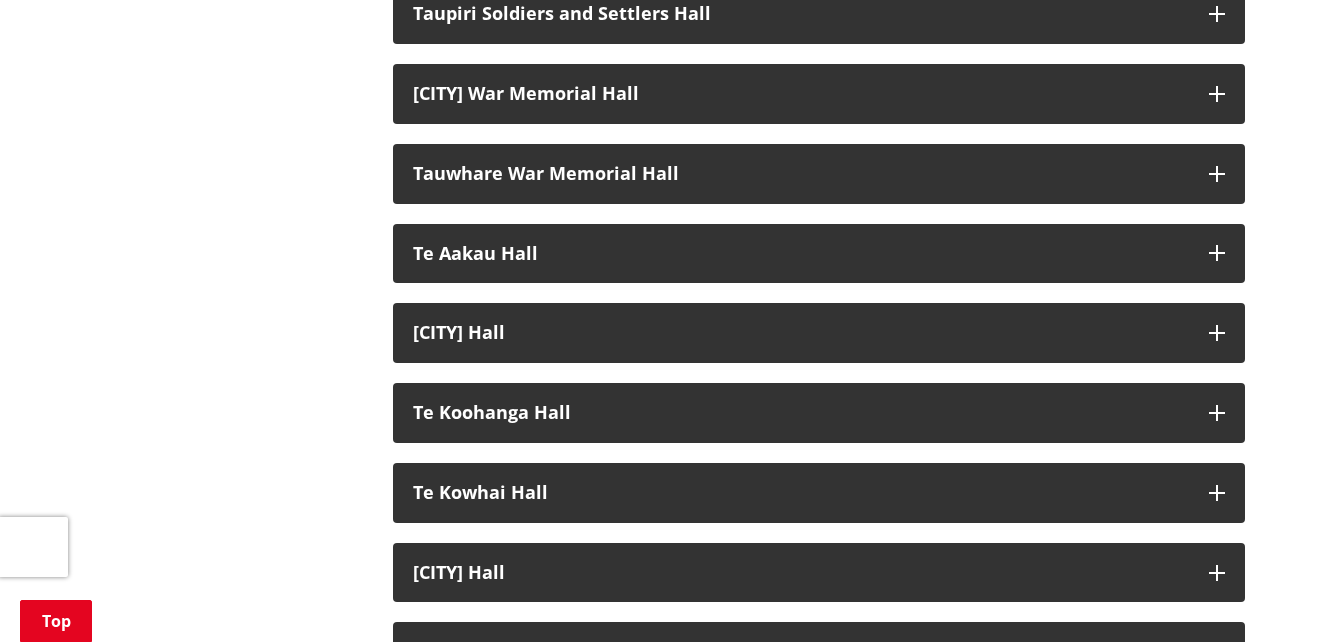 scroll, scrollTop: 3000, scrollLeft: 0, axis: vertical 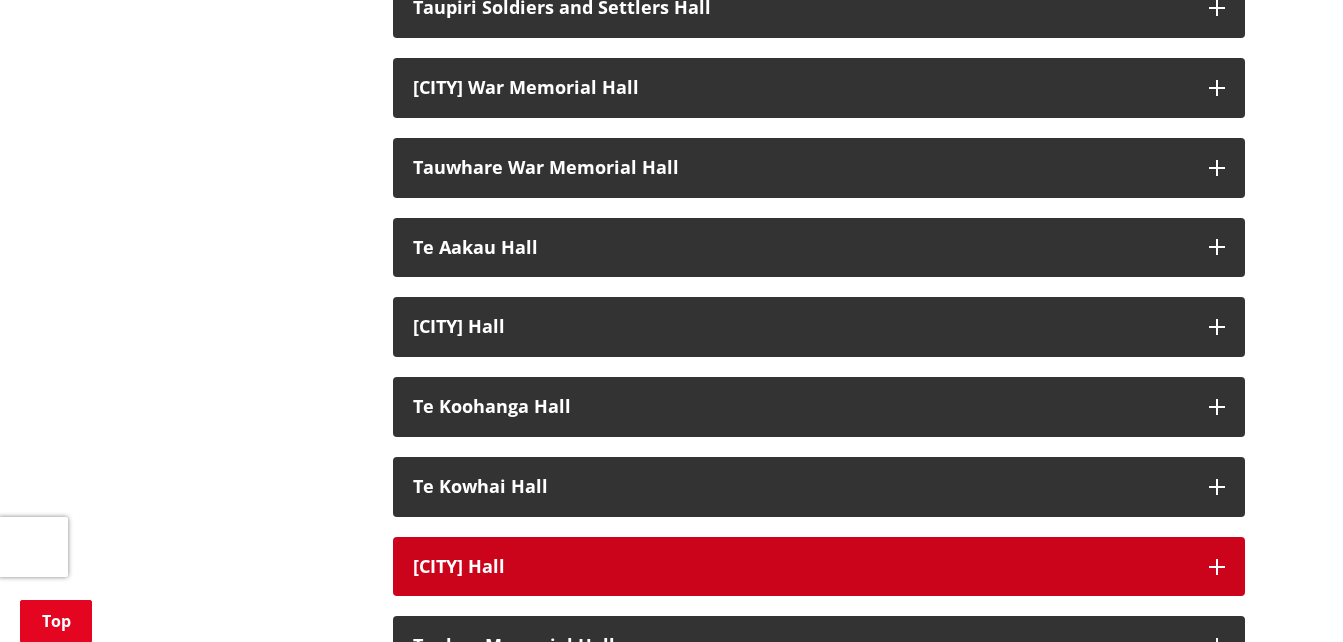 click on "[CITY] Hall" at bounding box center (801, 567) 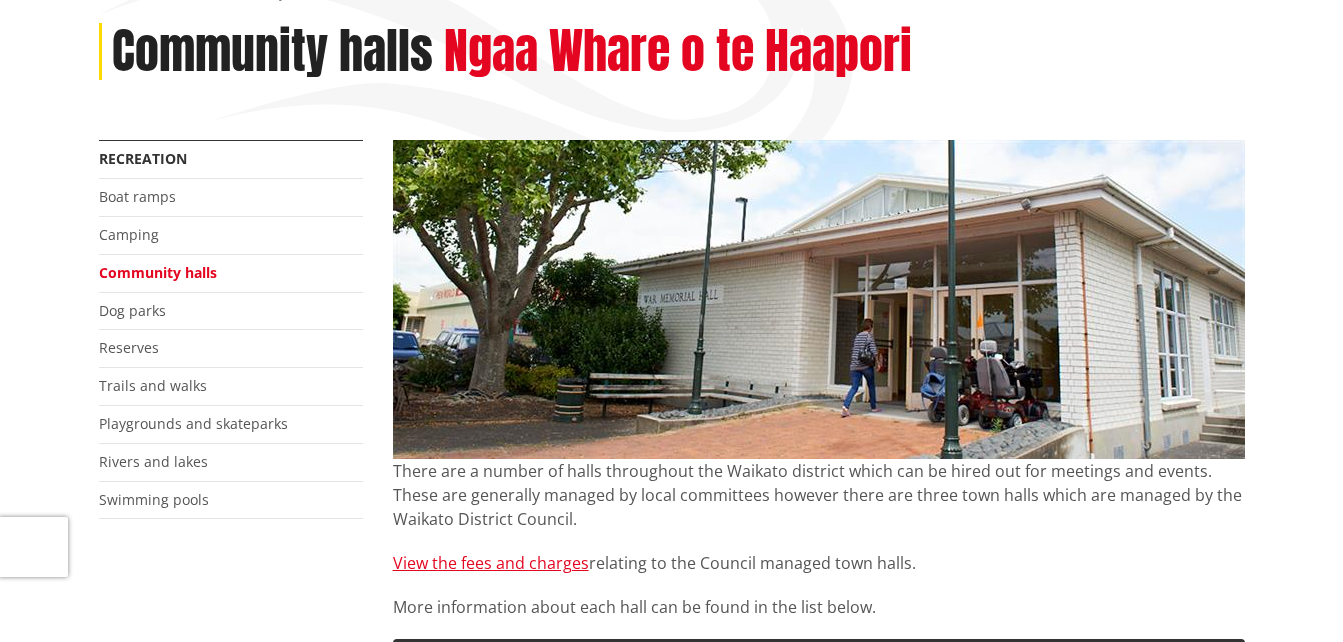 scroll, scrollTop: 200, scrollLeft: 0, axis: vertical 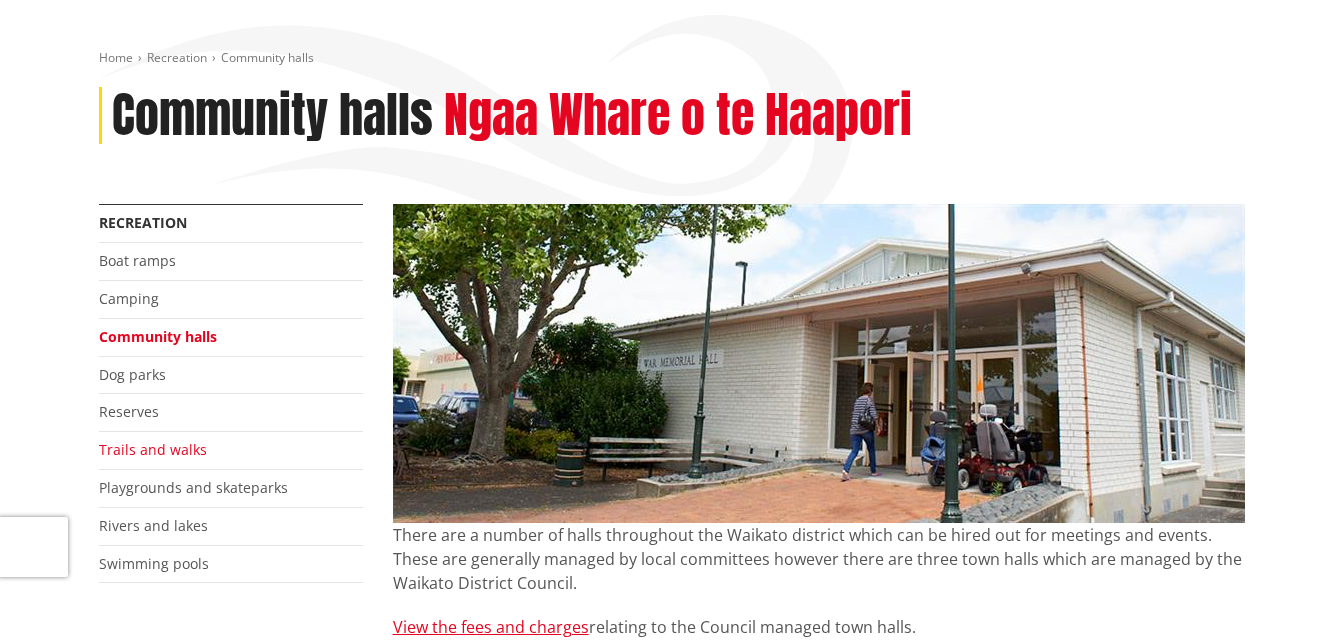 click on "Trails and walks" at bounding box center (153, 449) 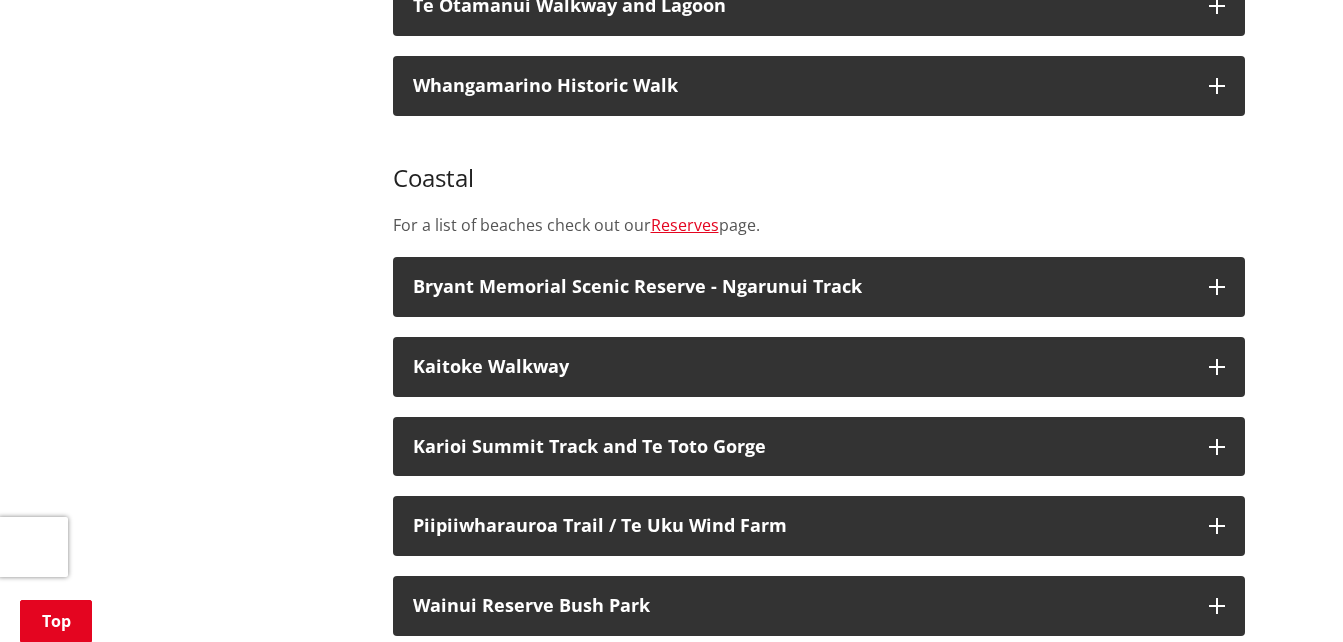 scroll, scrollTop: 2900, scrollLeft: 0, axis: vertical 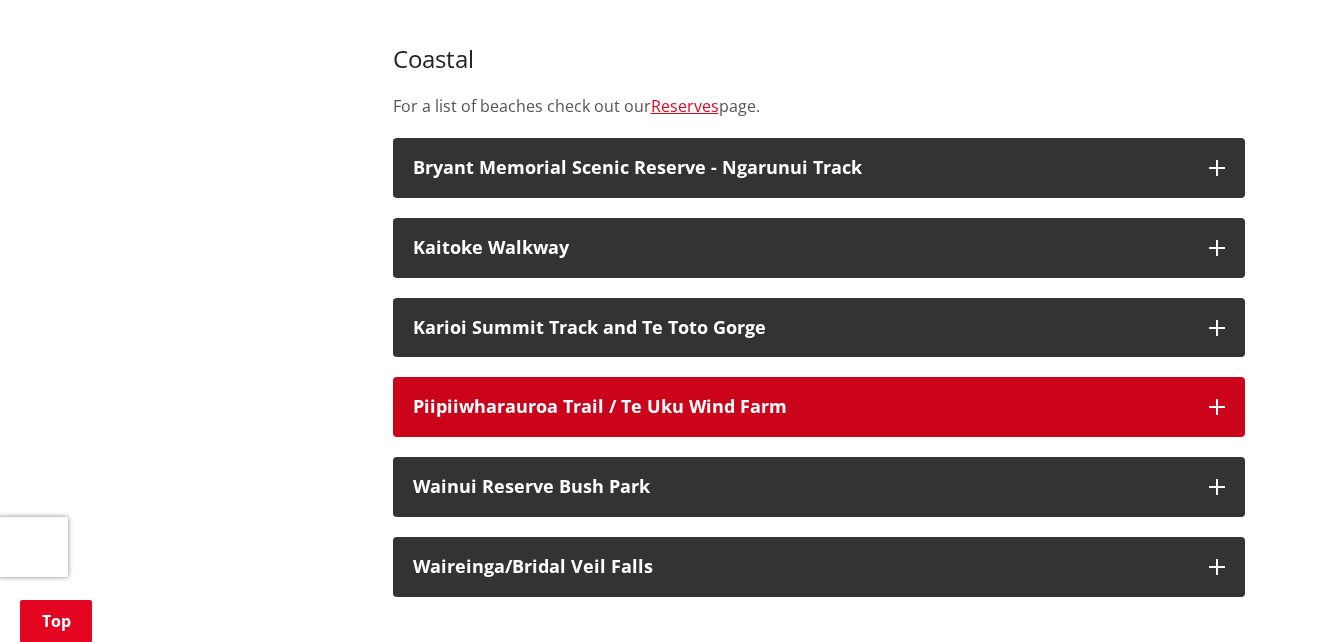 click on "Piipiiwharauroa Trail / Te Uku Wind Farm" at bounding box center (801, 407) 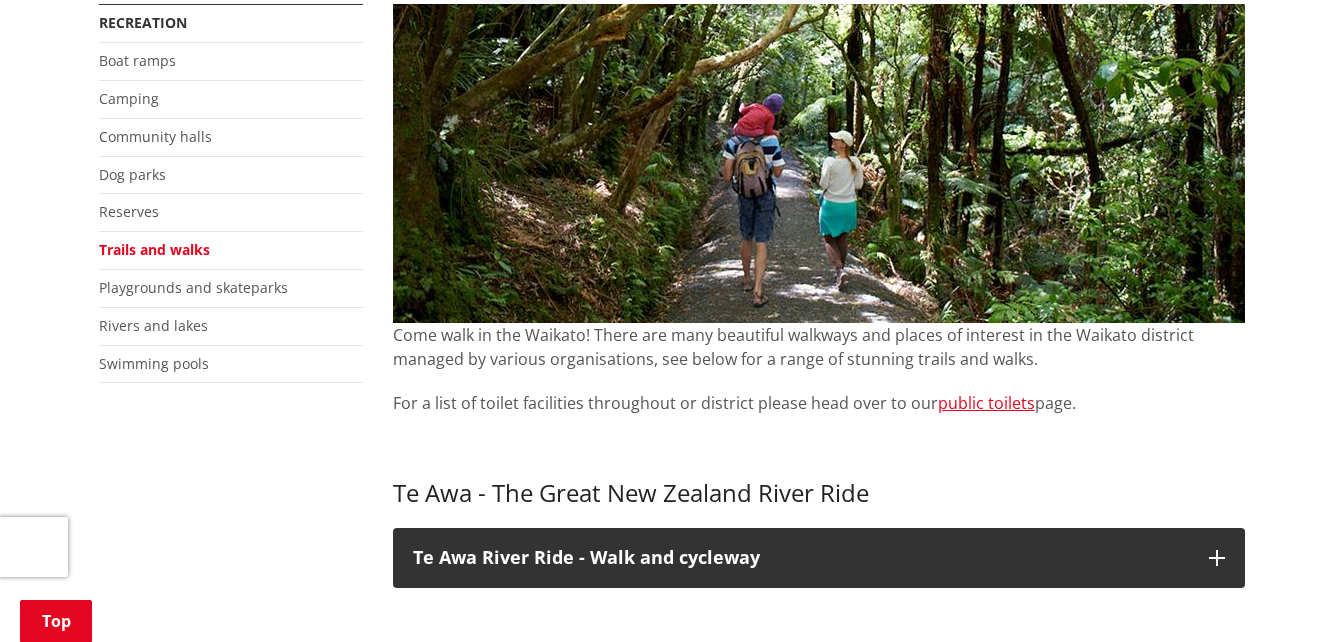 scroll, scrollTop: 0, scrollLeft: 0, axis: both 